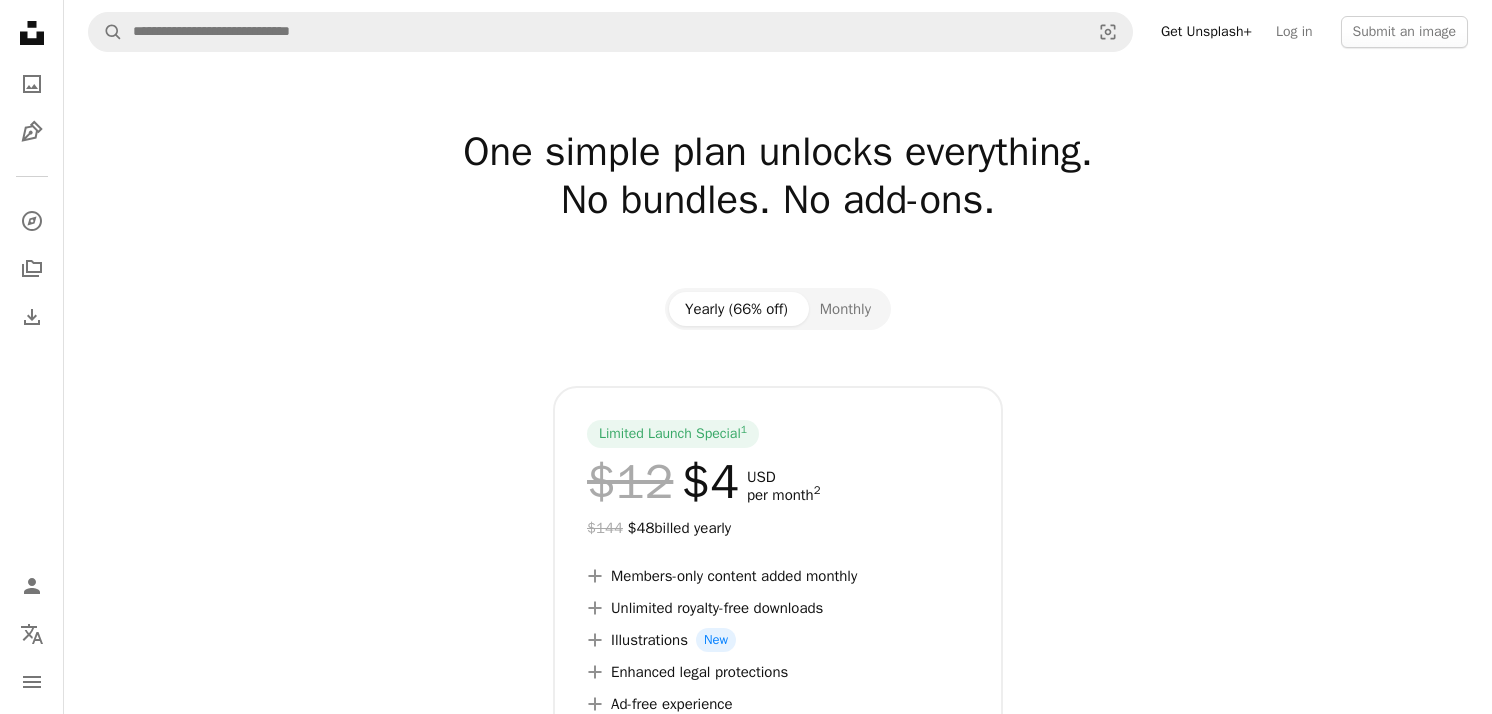 scroll, scrollTop: 0, scrollLeft: 0, axis: both 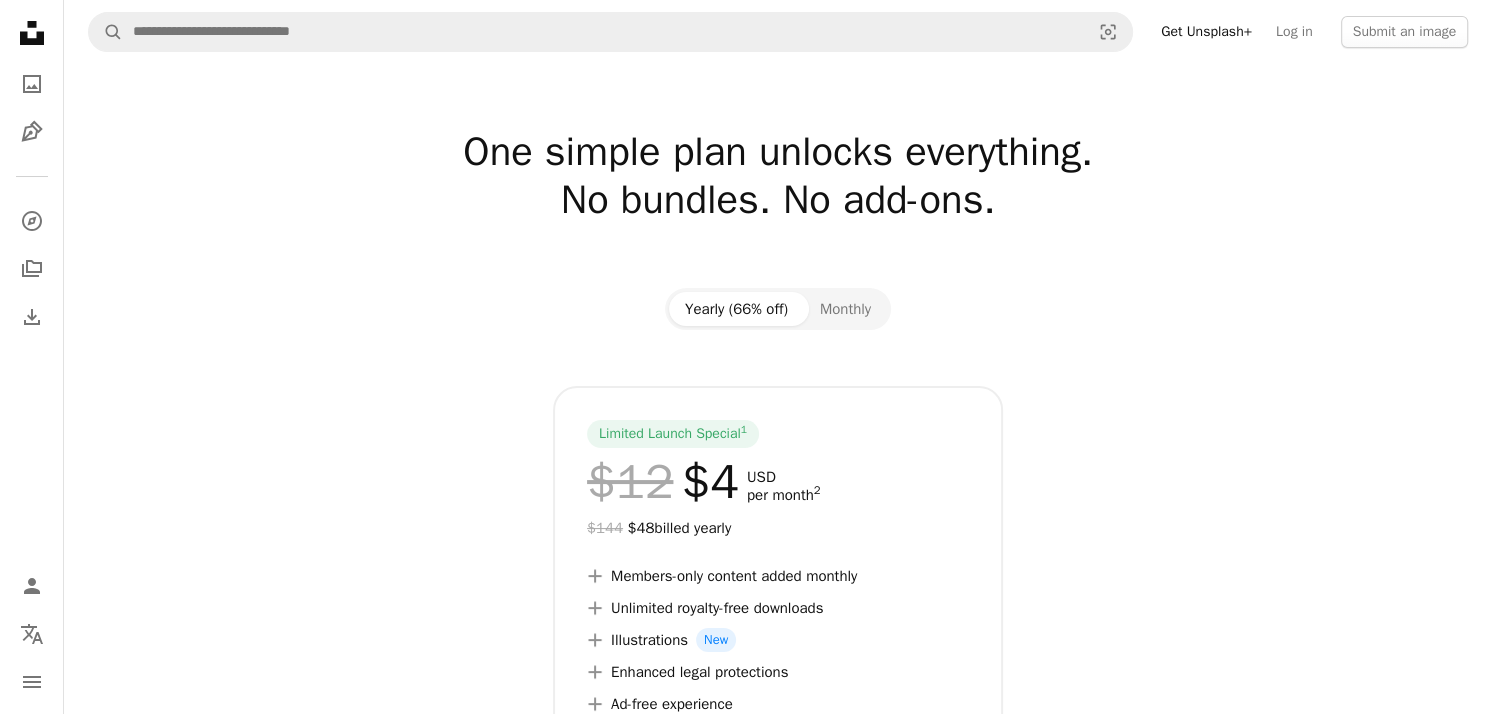 click on "Unsplash logo Unsplash Home" 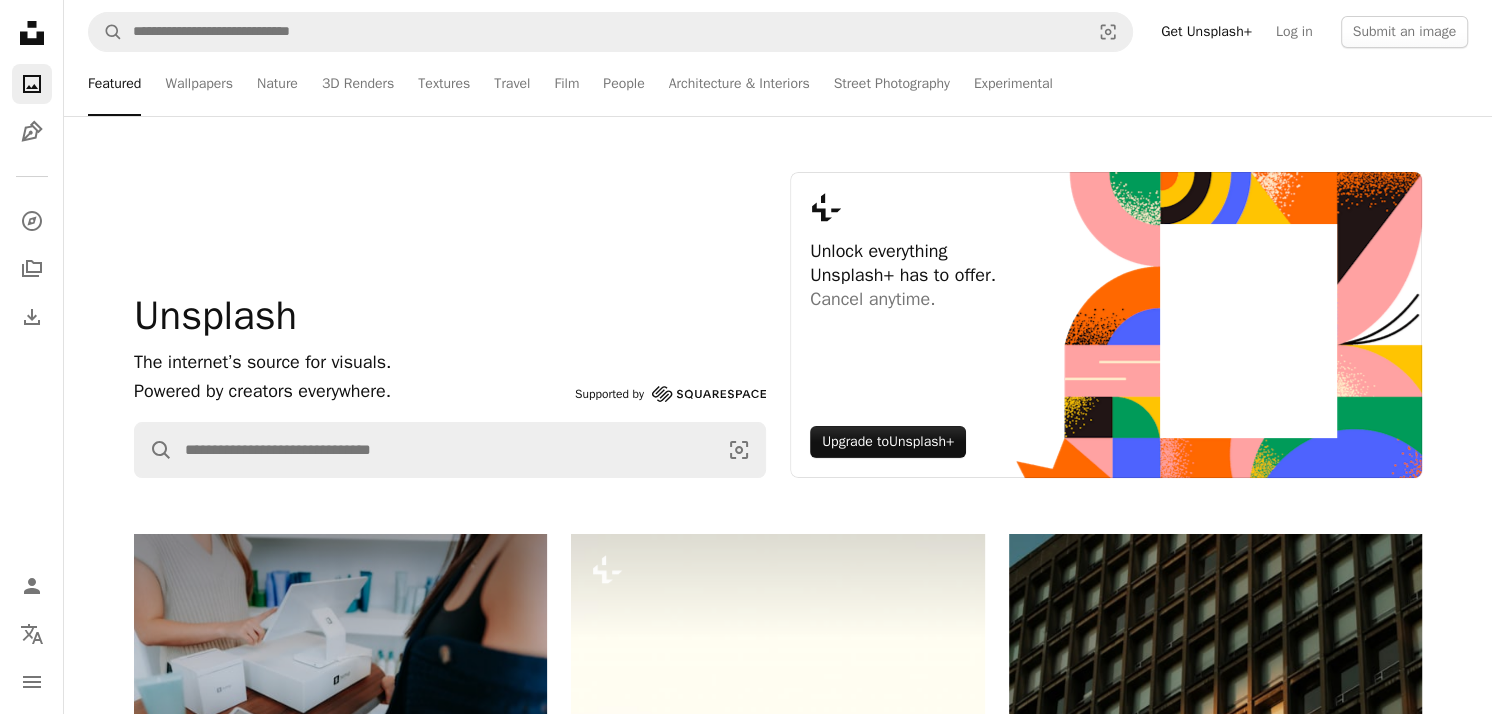 click on "Unsplash logo Unsplash Home" 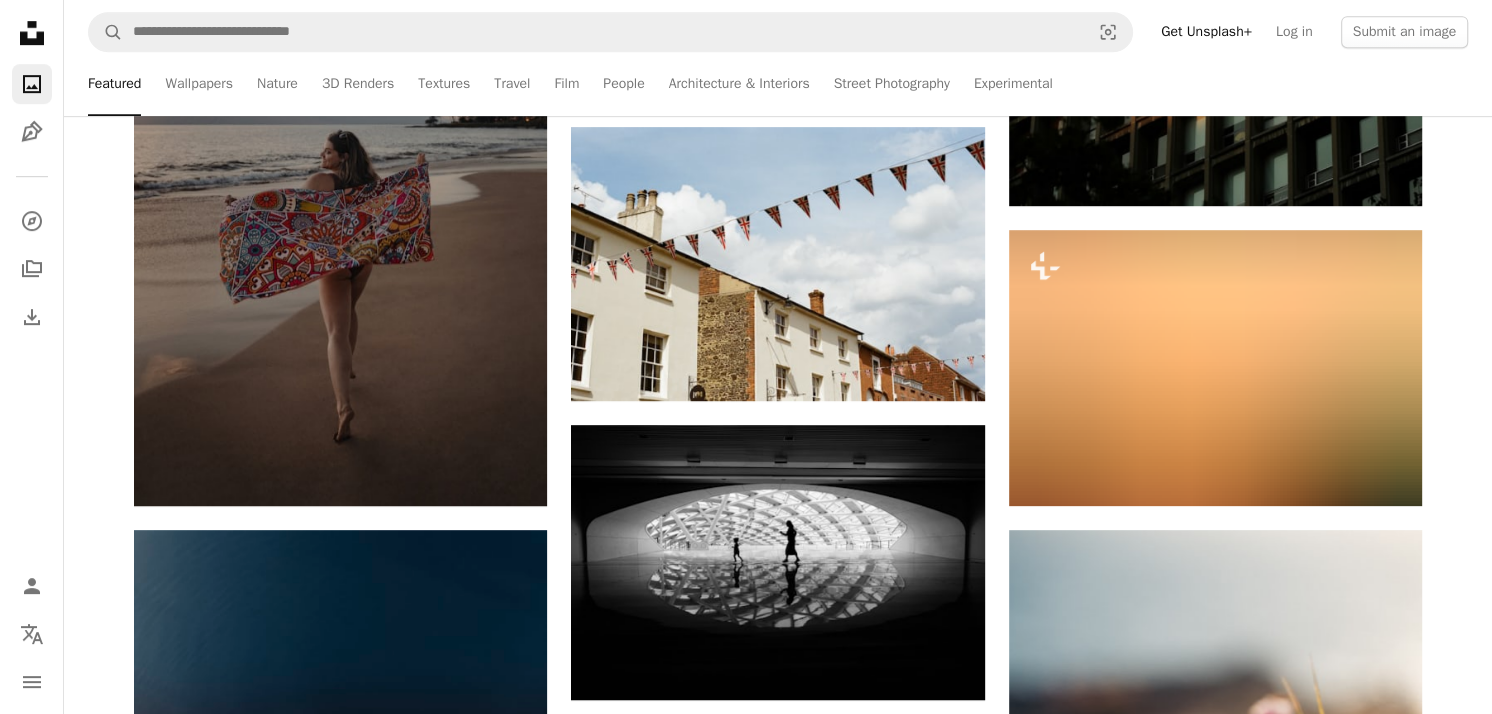 scroll, scrollTop: 938, scrollLeft: 0, axis: vertical 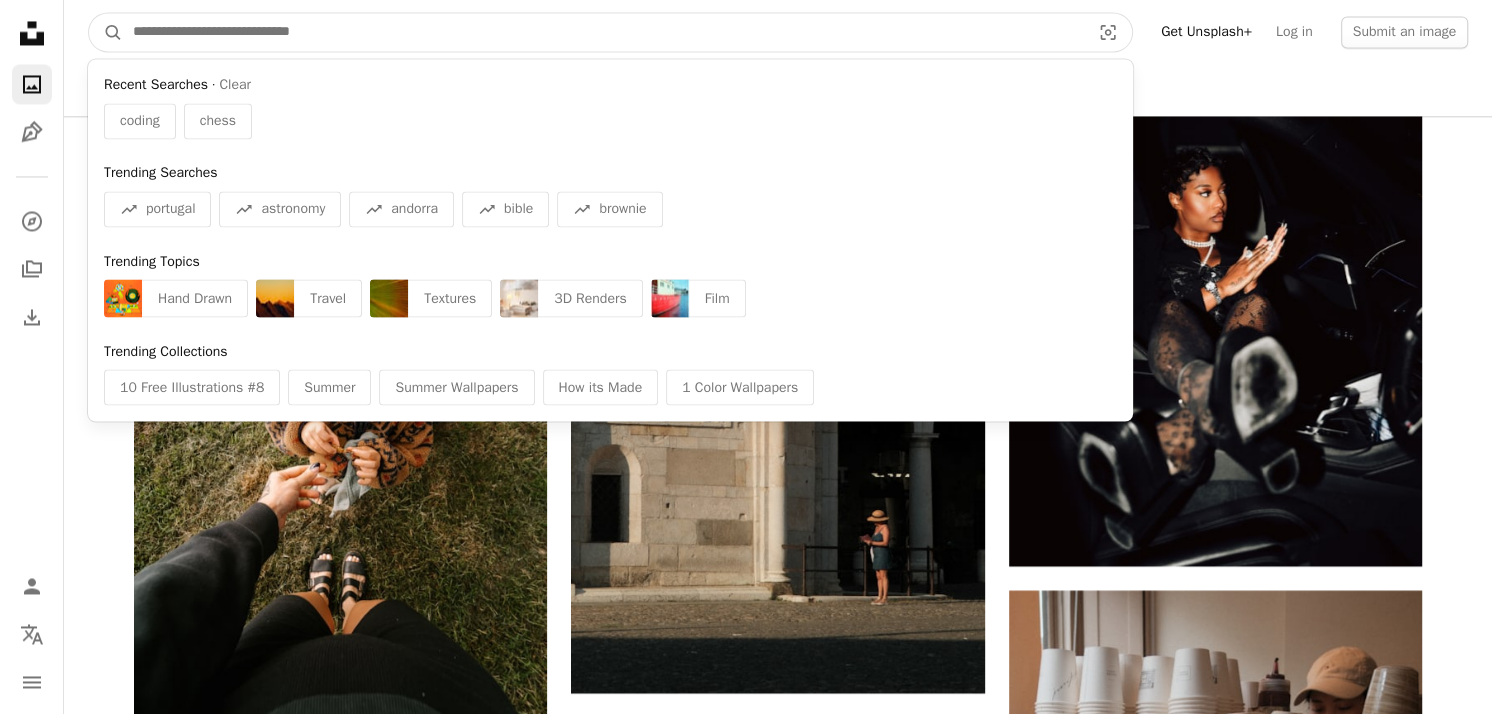 click at bounding box center (603, 32) 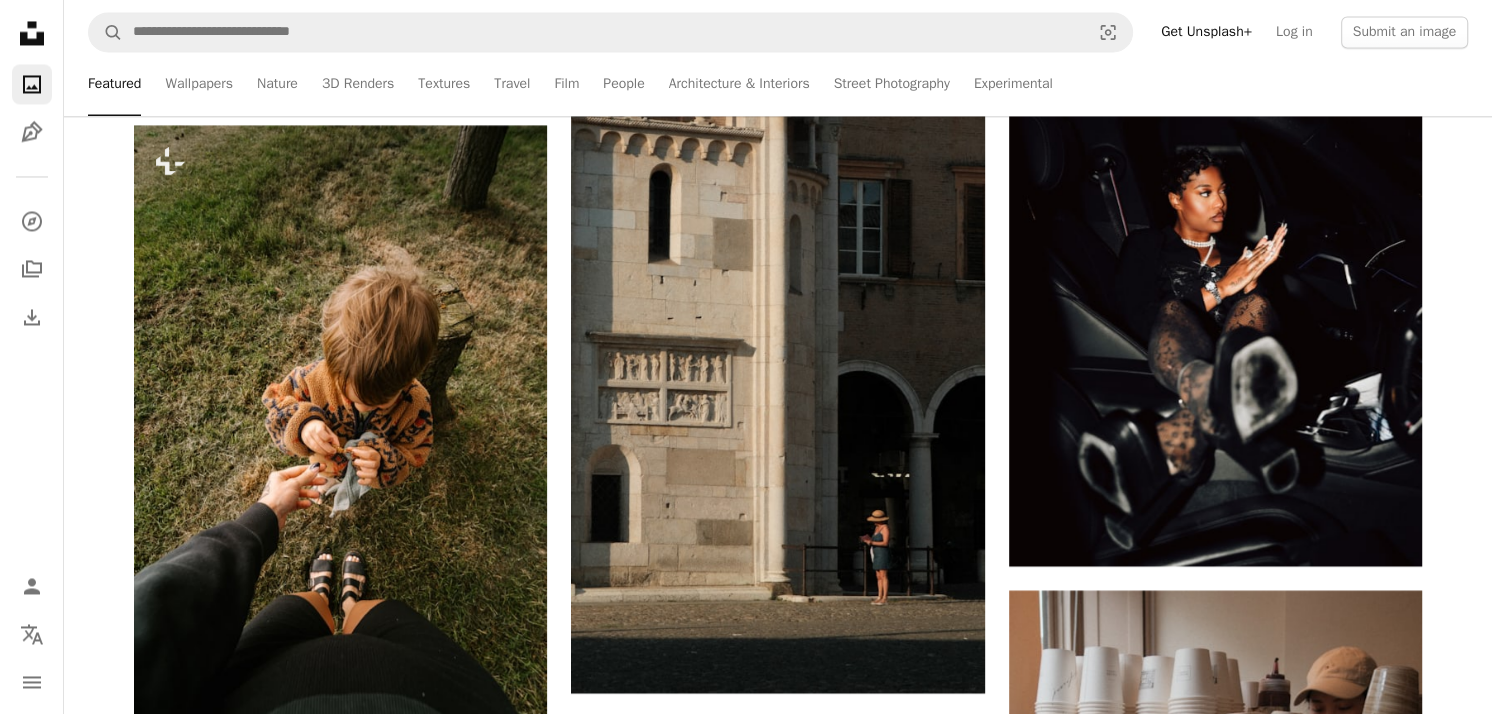click on "Featured Wallpapers Nature 3D Renders Textures Travel Film People Architecture & Interiors Street Photography Experimental" at bounding box center [816, 84] 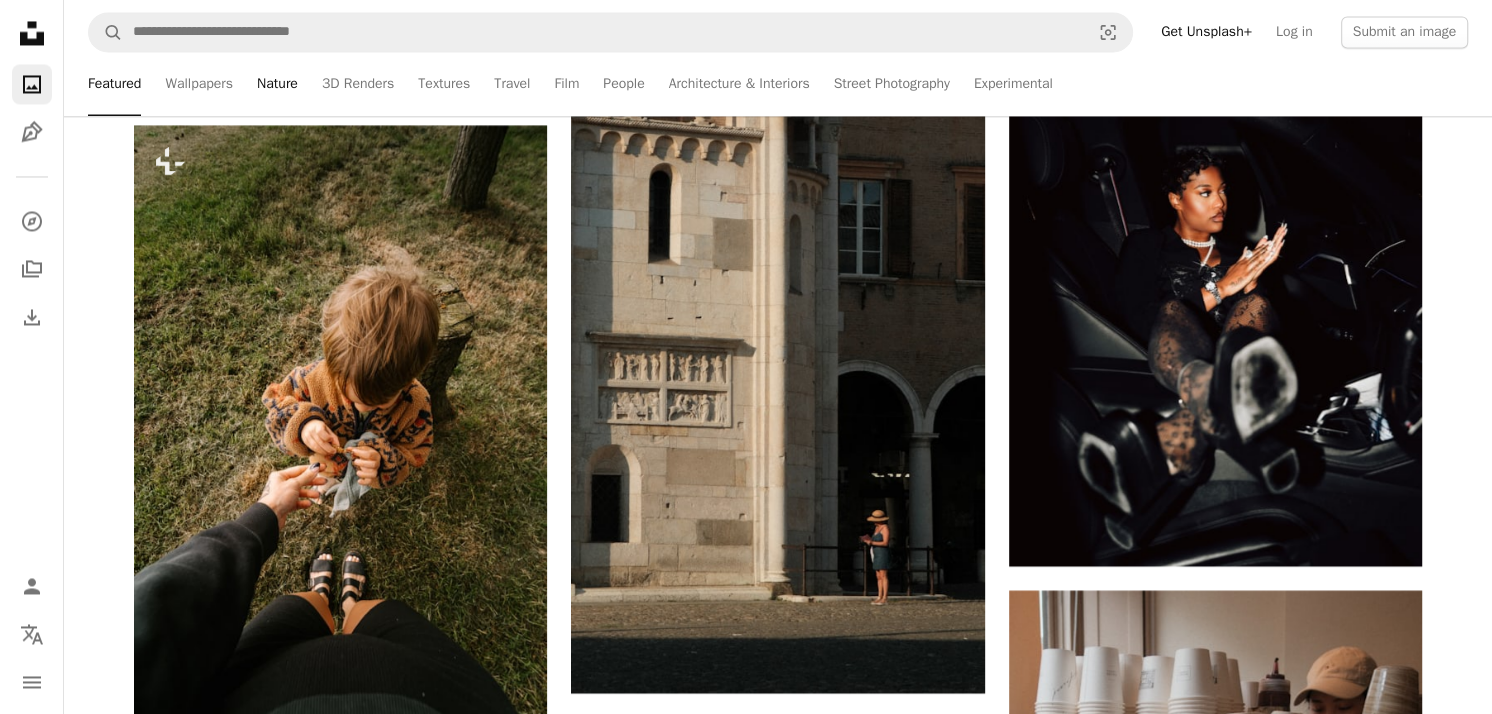 click on "Nature" at bounding box center (277, 84) 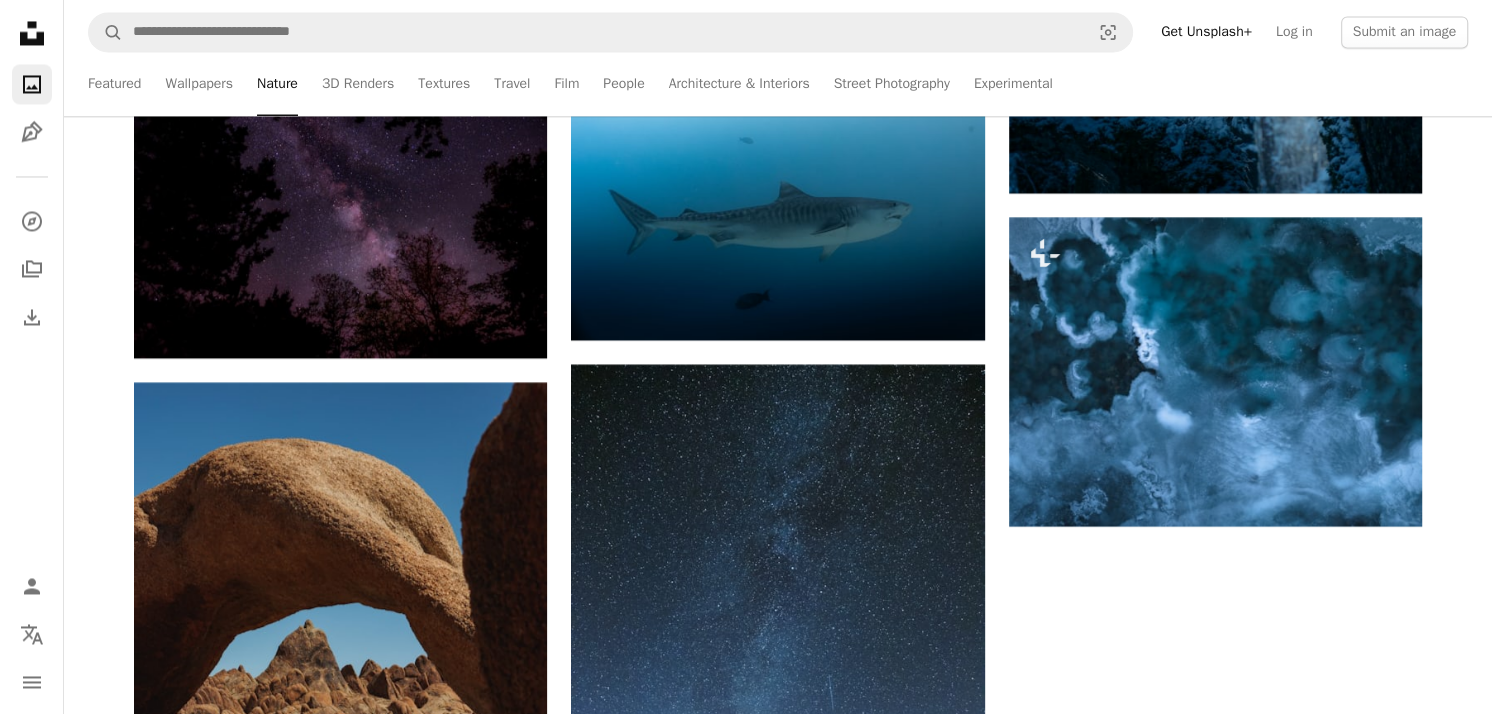 scroll, scrollTop: 0, scrollLeft: 0, axis: both 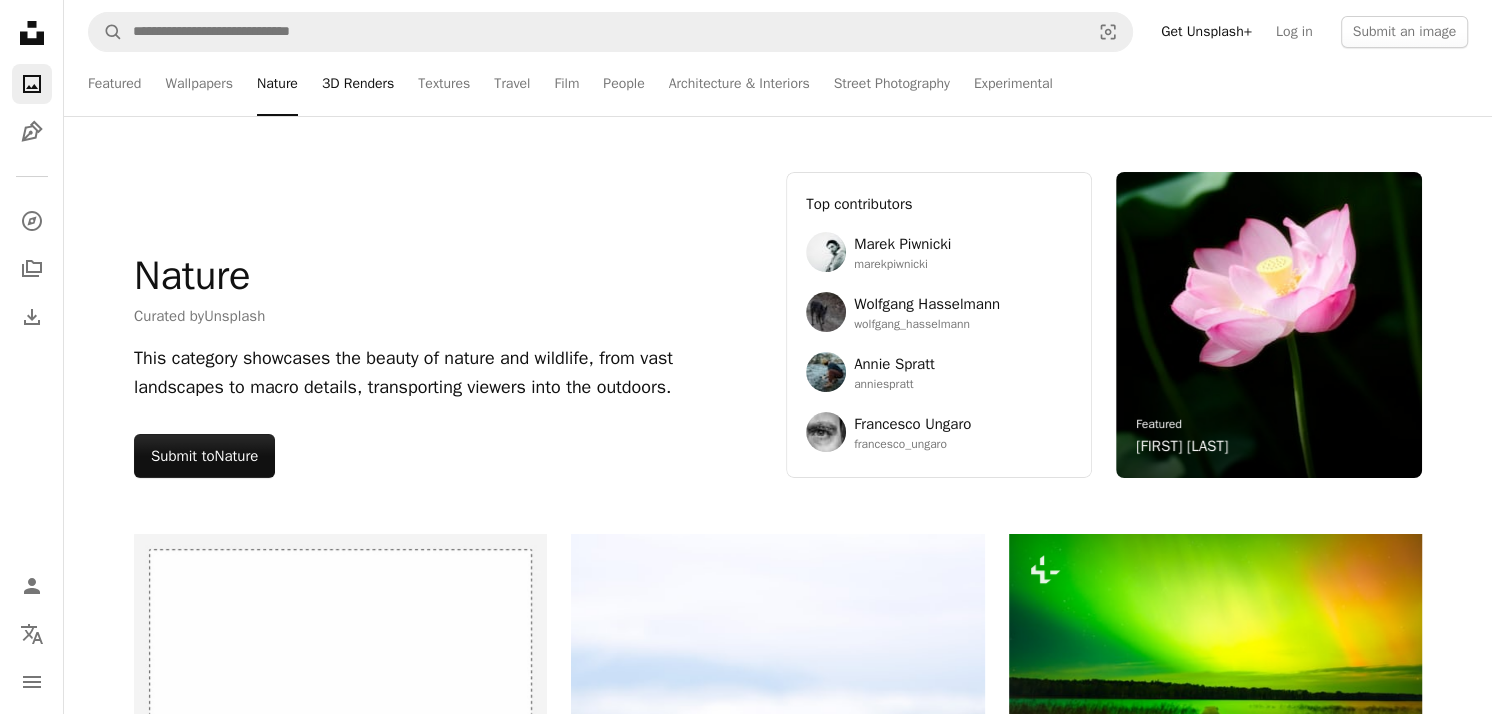 click on "3D Renders" at bounding box center (358, 84) 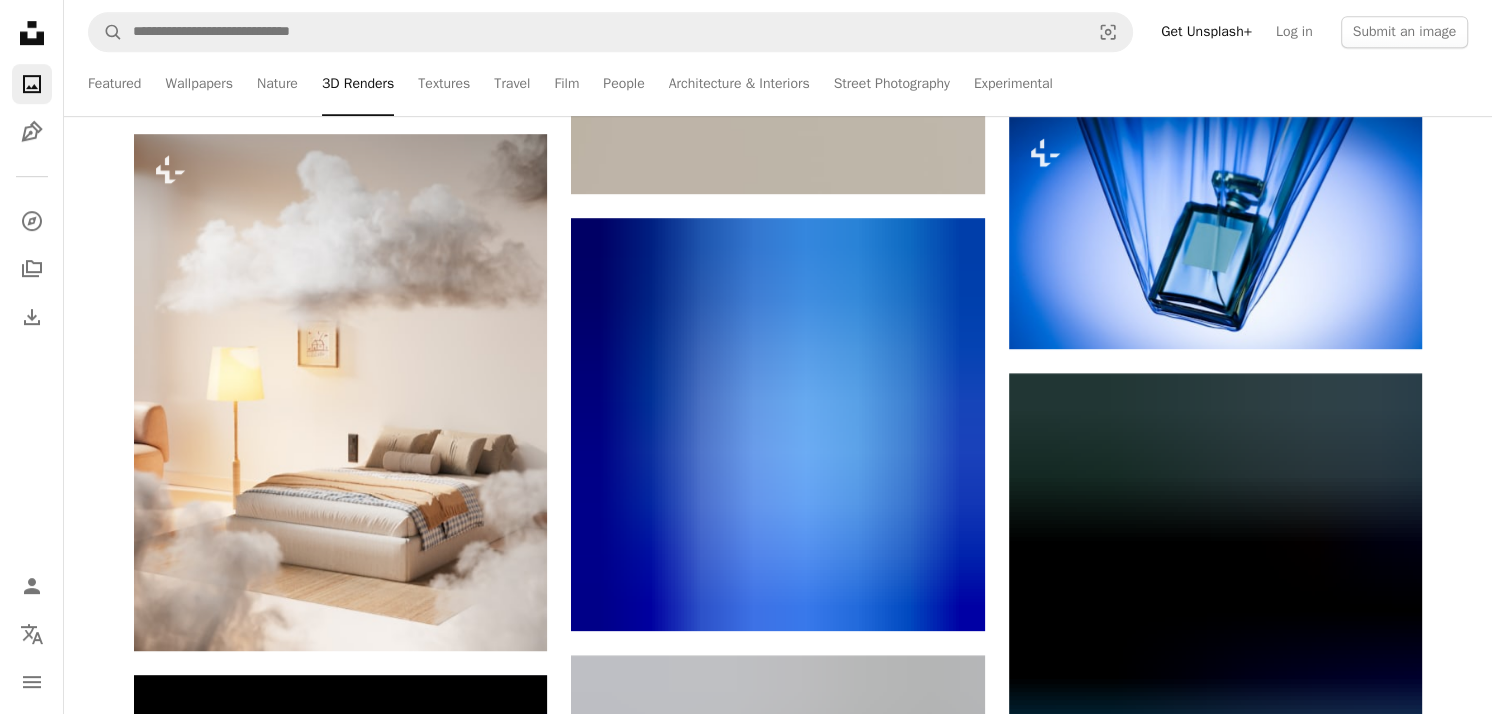 scroll, scrollTop: 0, scrollLeft: 0, axis: both 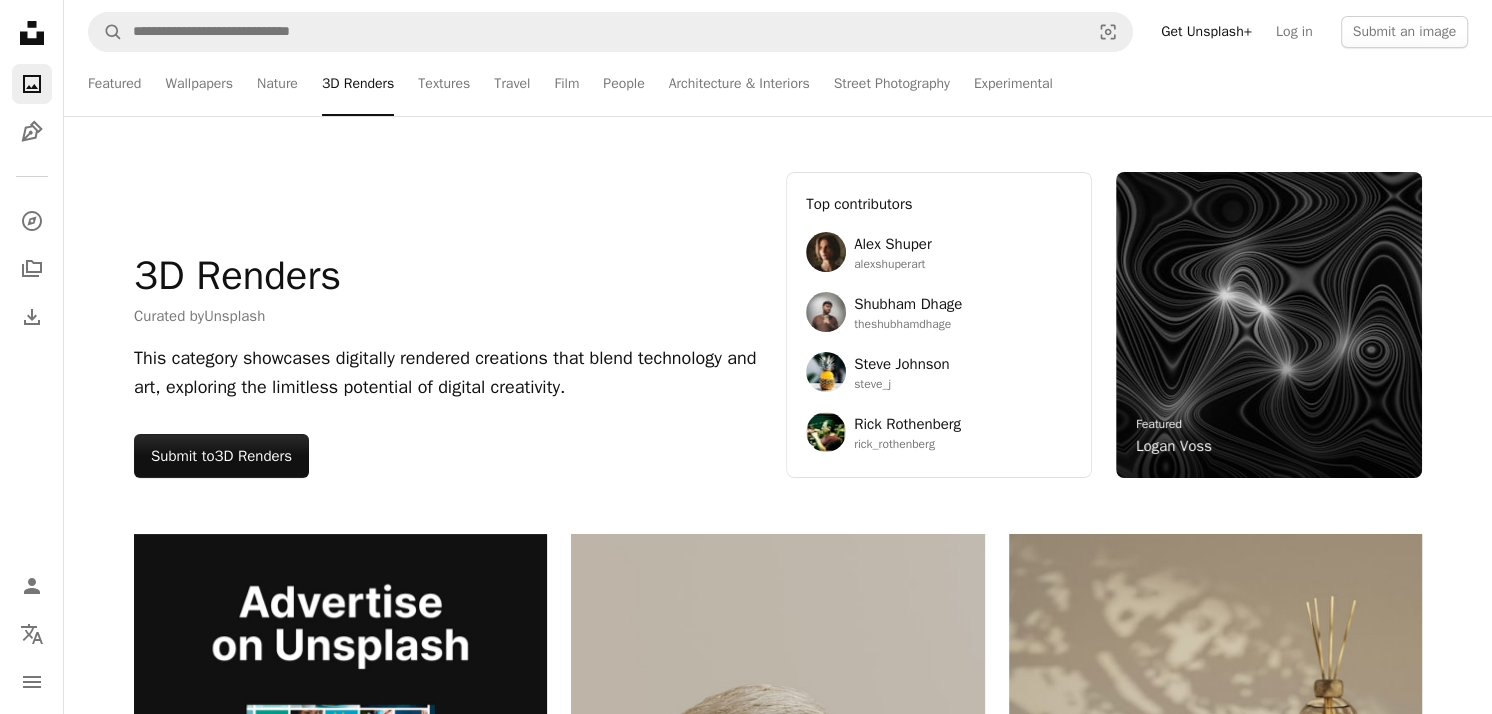 click on "Featured Wallpapers Nature 3D Renders Textures Travel Film People Architecture & Interiors Street Photography Experimental" at bounding box center [816, 84] 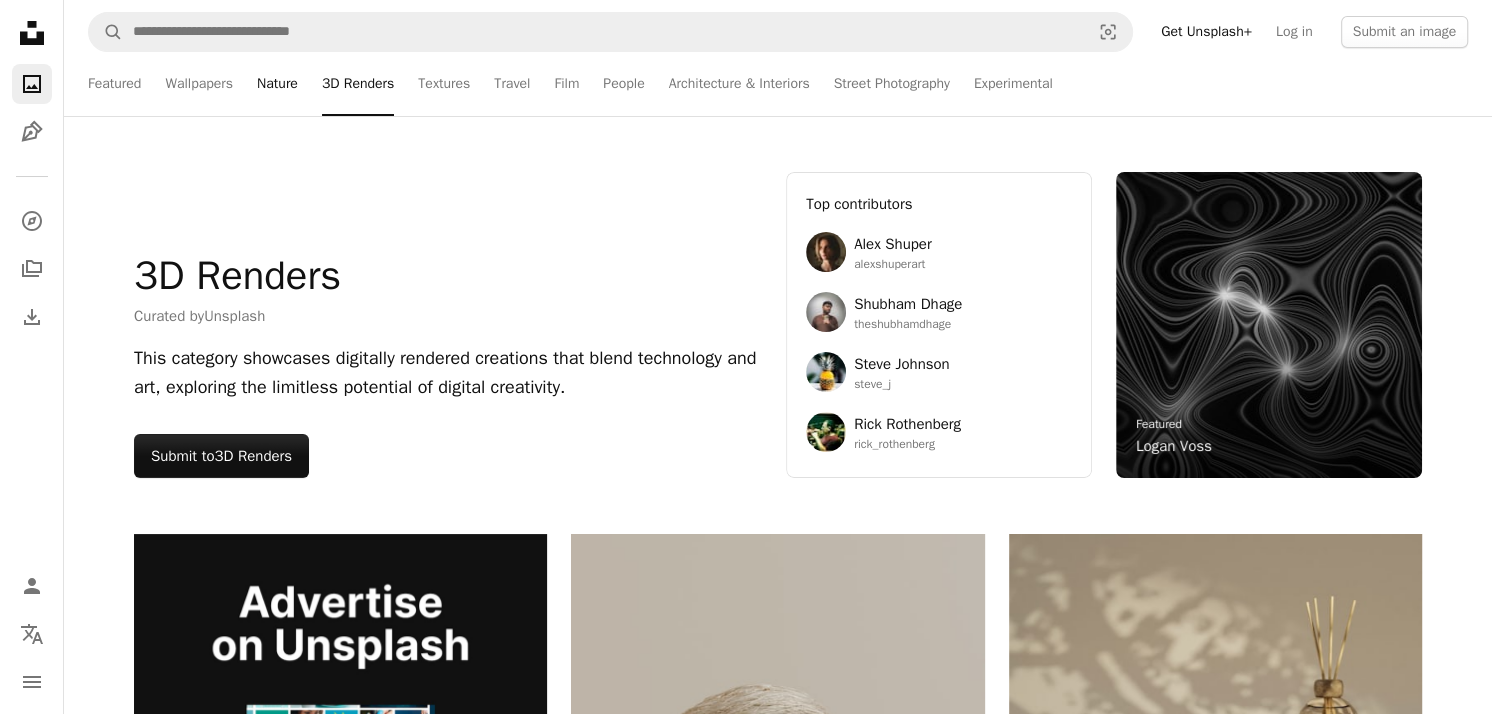 click on "Nature" at bounding box center (277, 84) 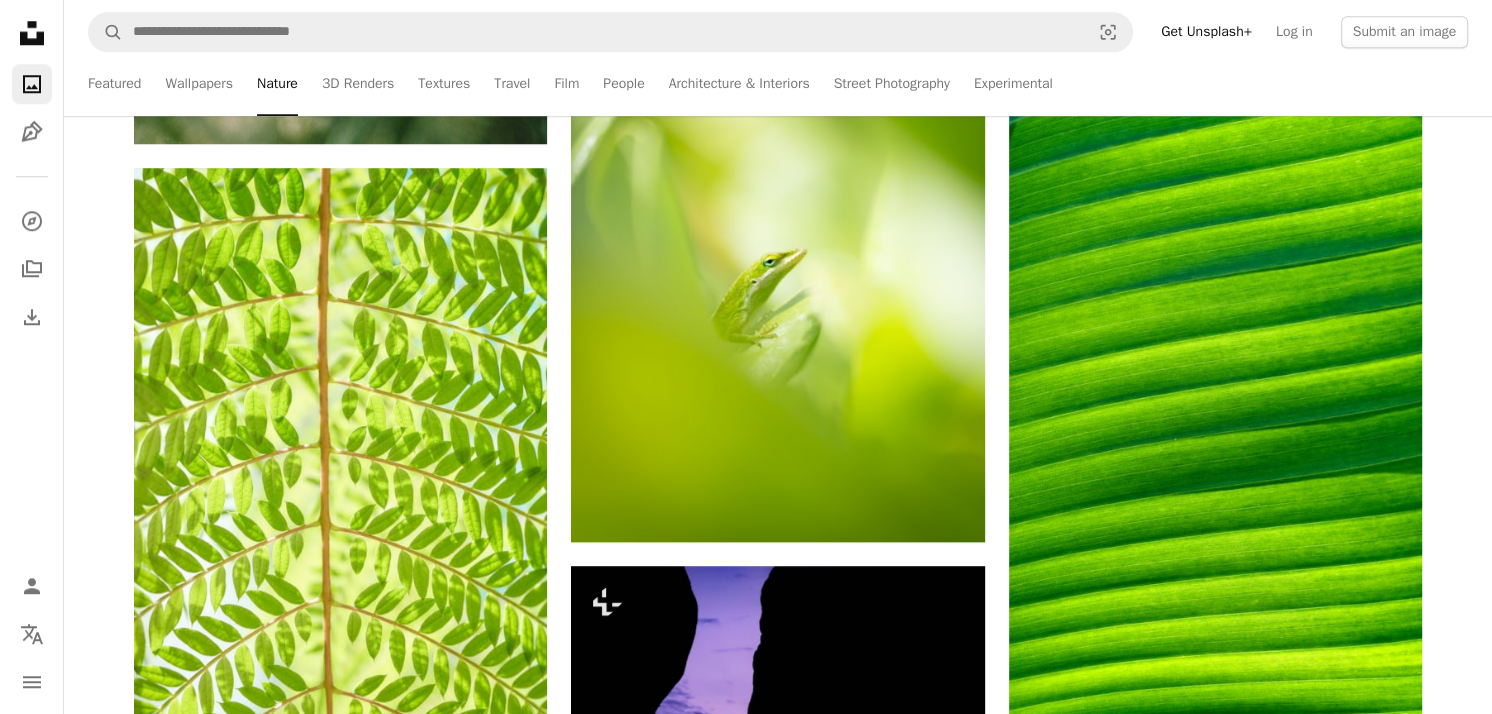 scroll, scrollTop: 1625, scrollLeft: 0, axis: vertical 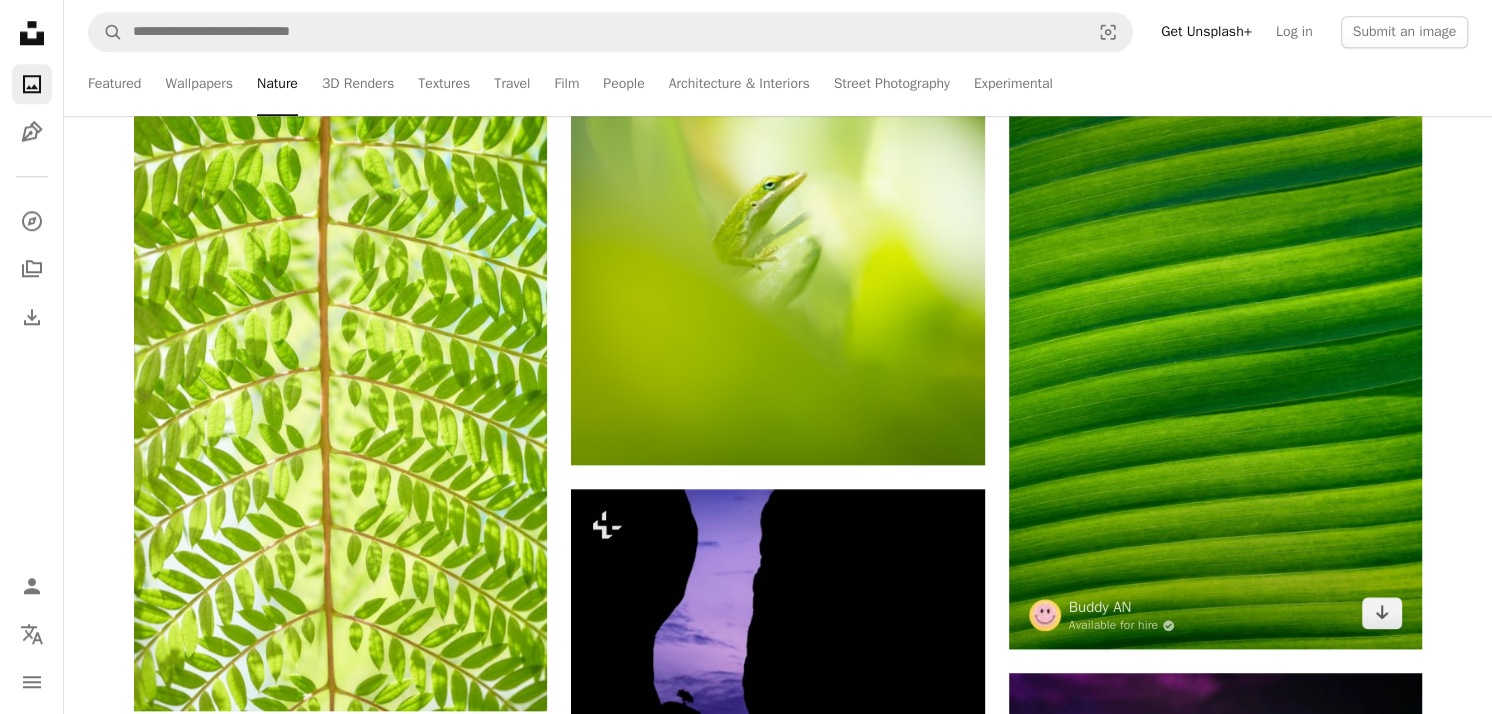 click at bounding box center (1215, 339) 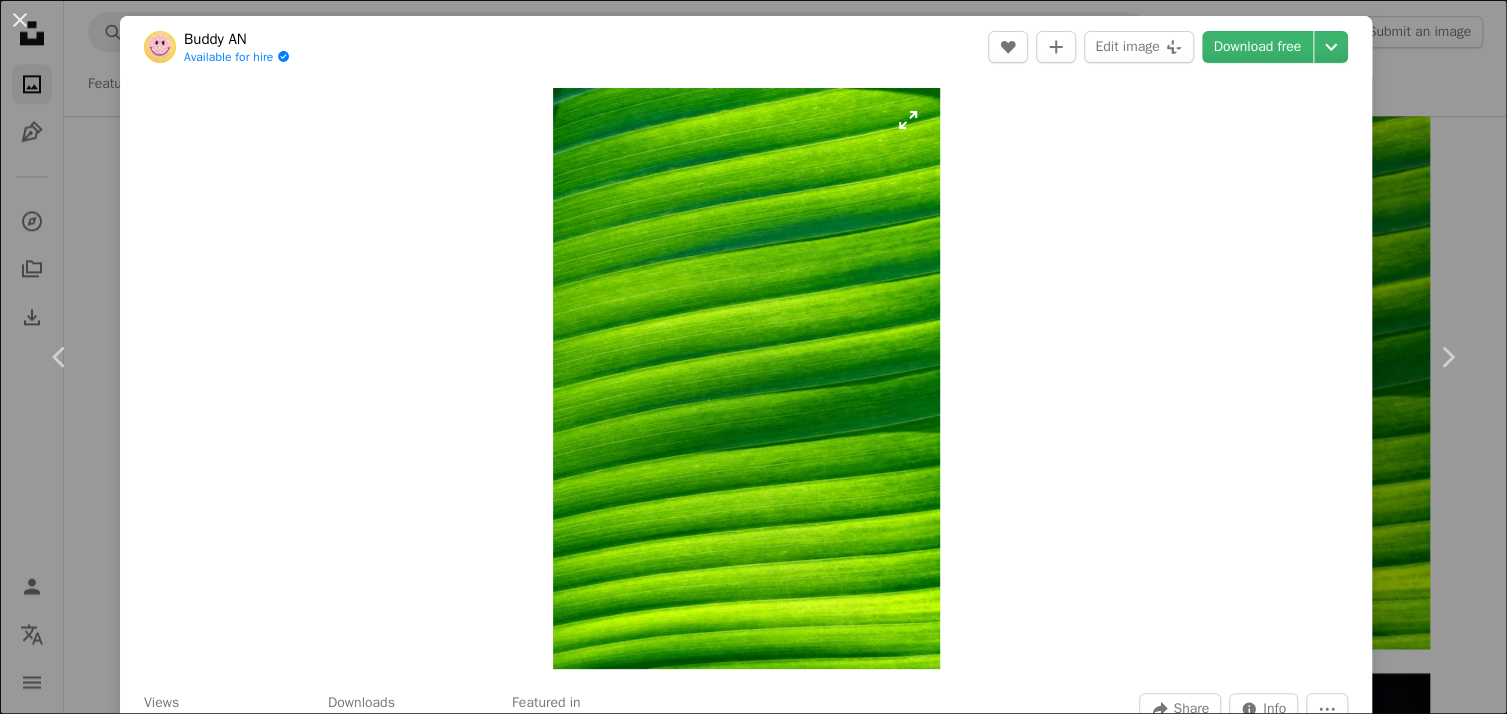 drag, startPoint x: 816, startPoint y: 277, endPoint x: 758, endPoint y: 315, distance: 69.339745 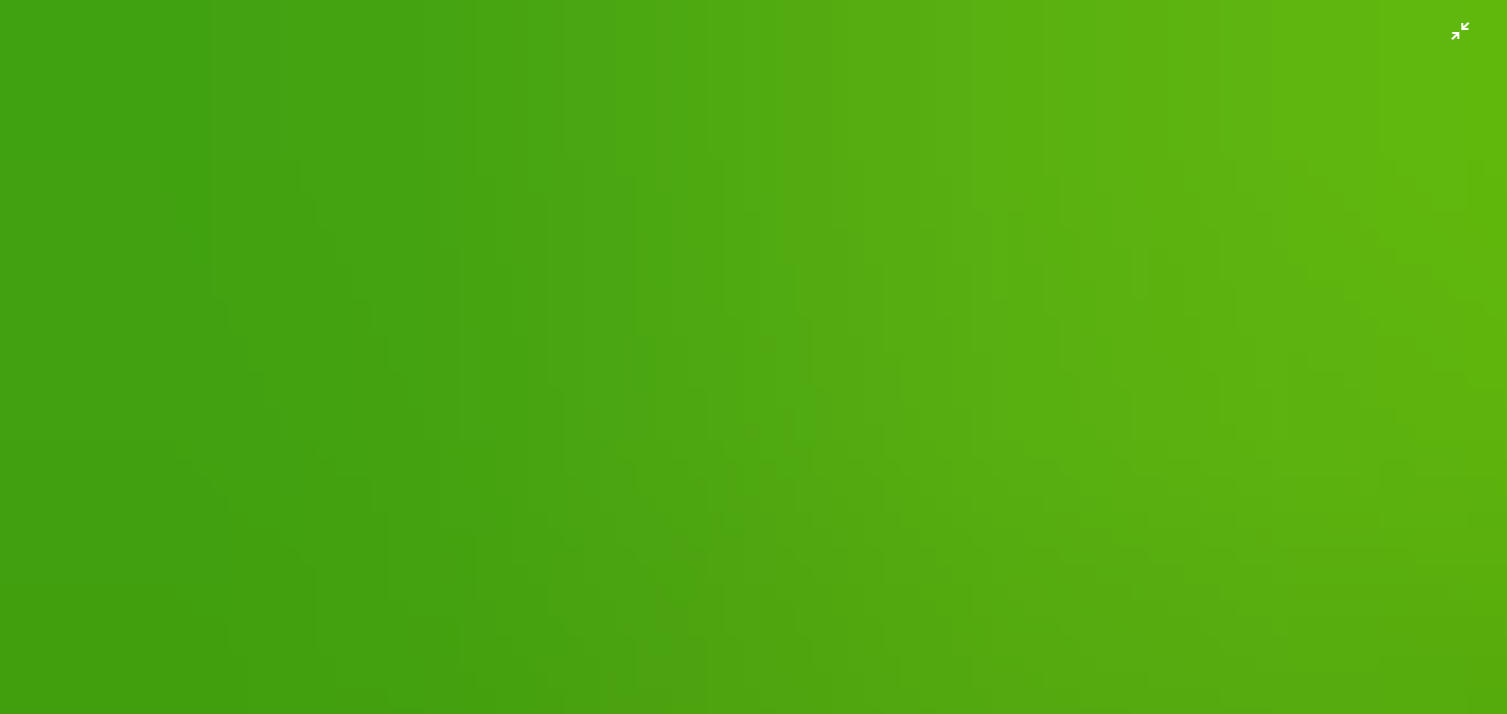 scroll, scrollTop: 752, scrollLeft: 0, axis: vertical 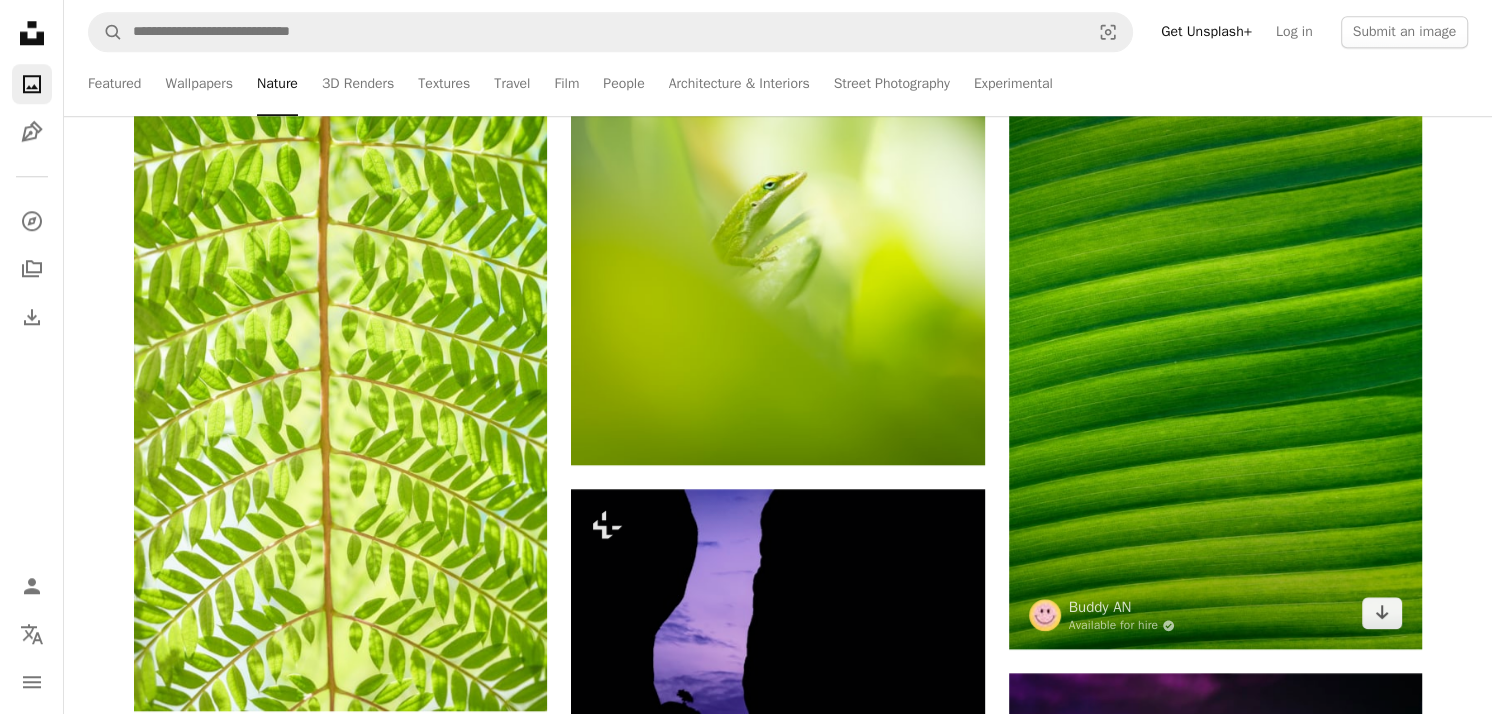 click at bounding box center (1215, 339) 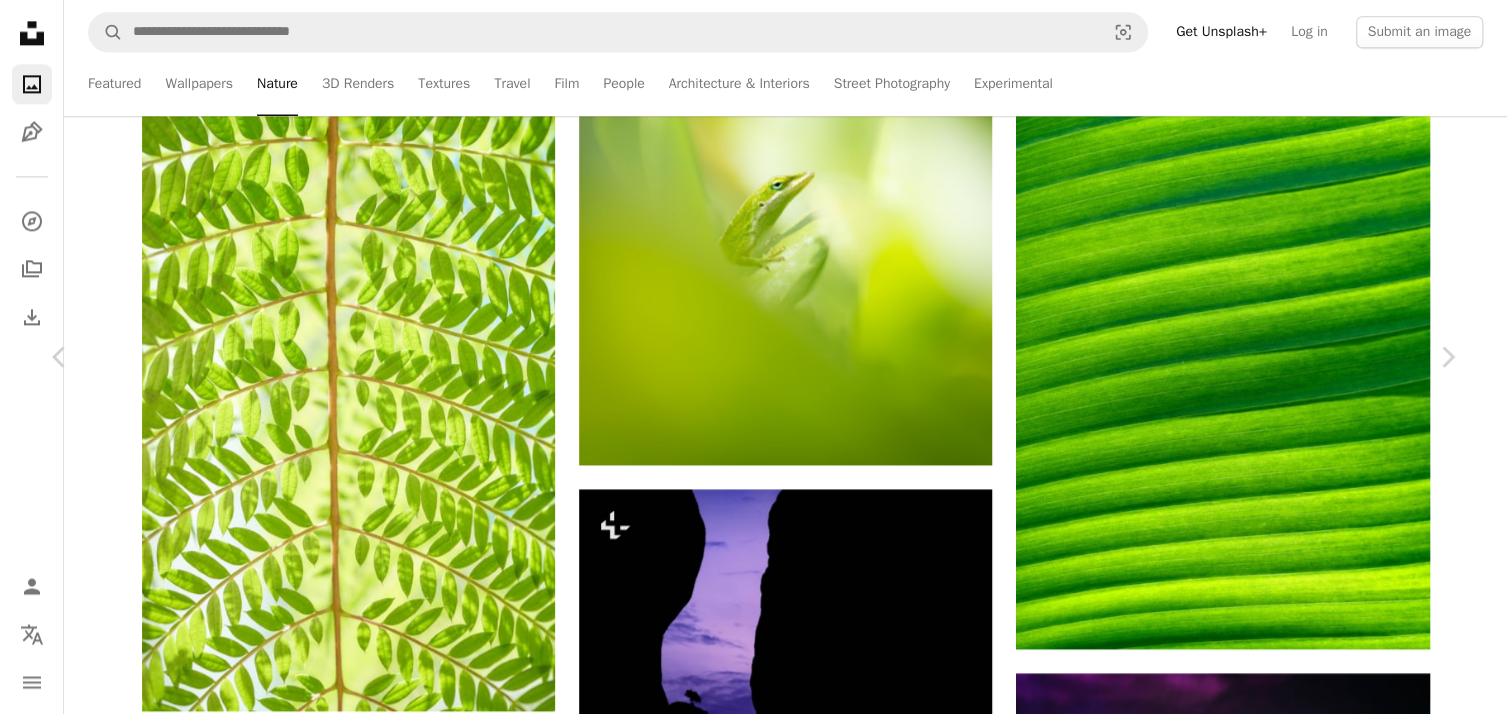 scroll, scrollTop: 82, scrollLeft: 0, axis: vertical 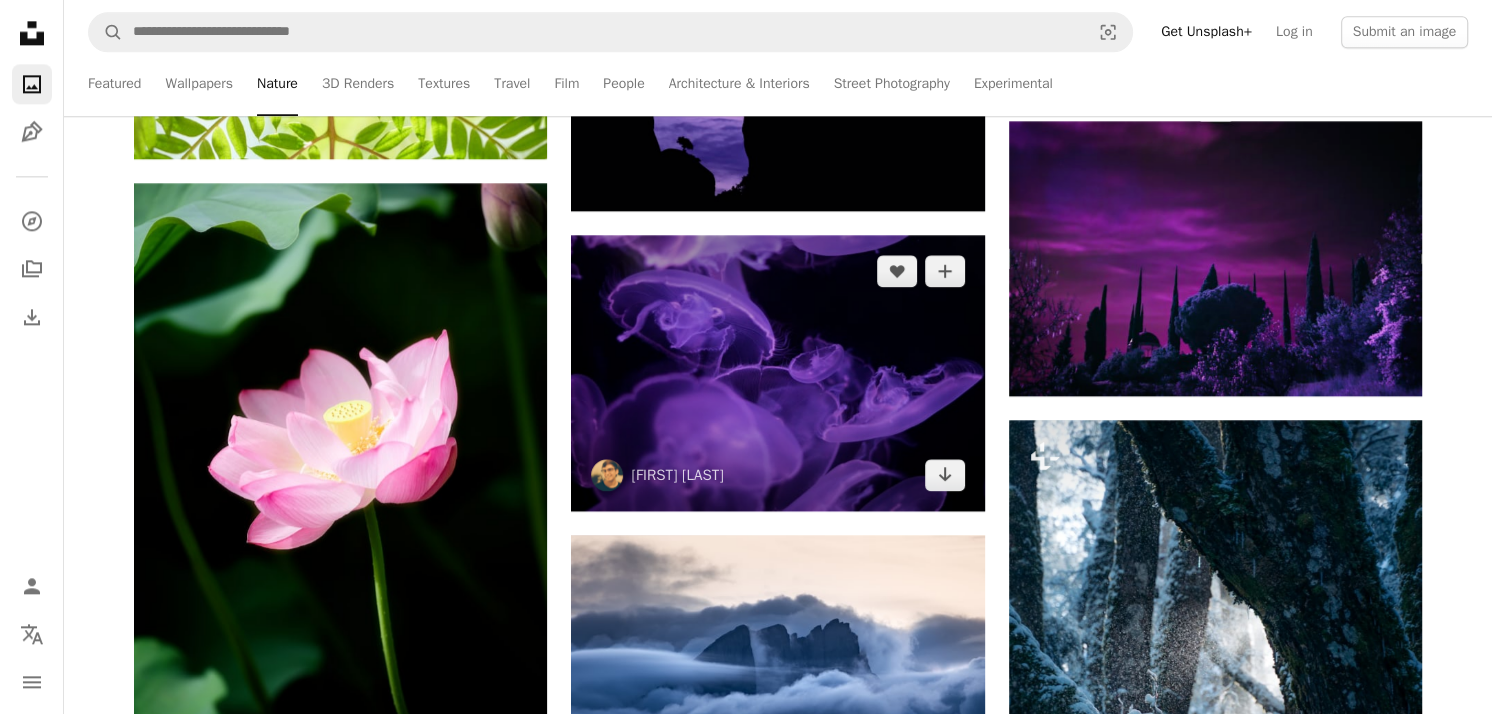 click at bounding box center [777, 373] 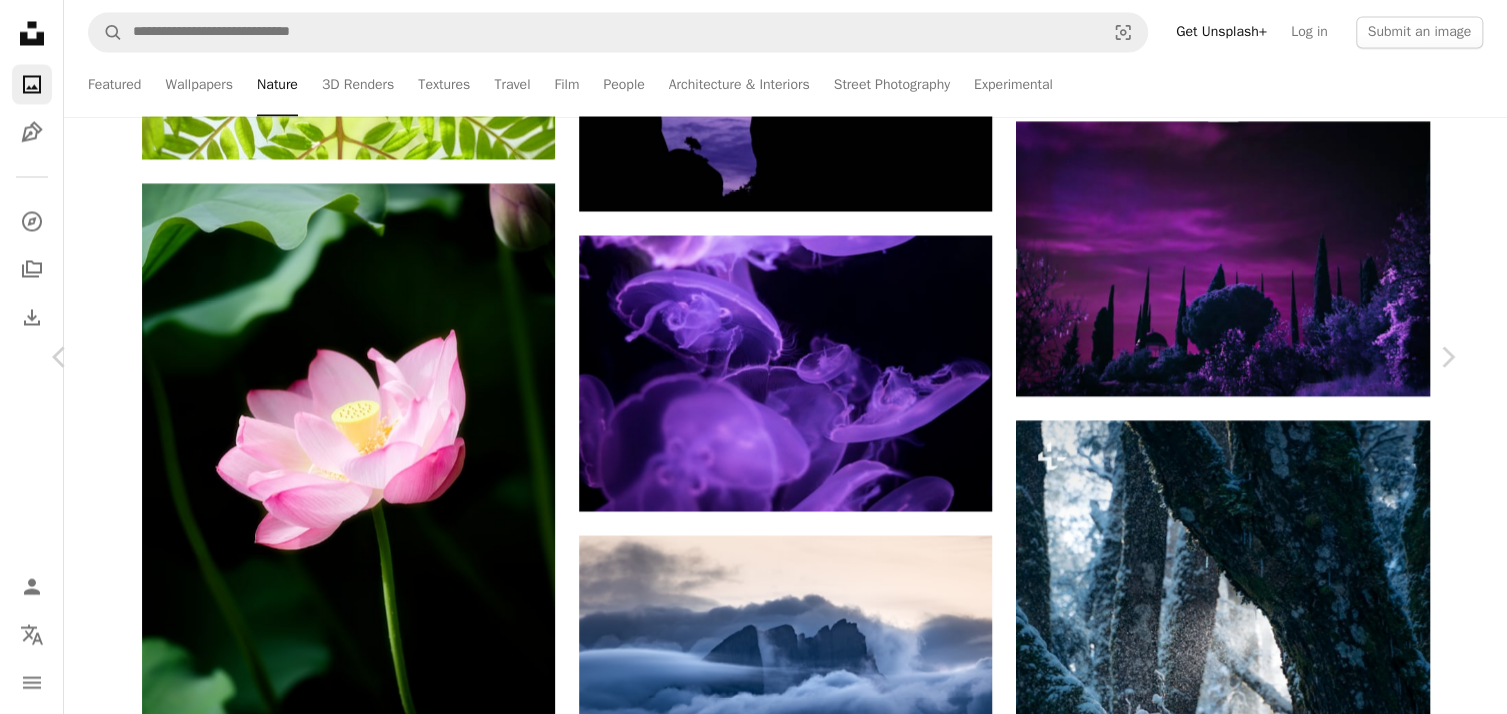 click on "An X shape" at bounding box center [20, 20] 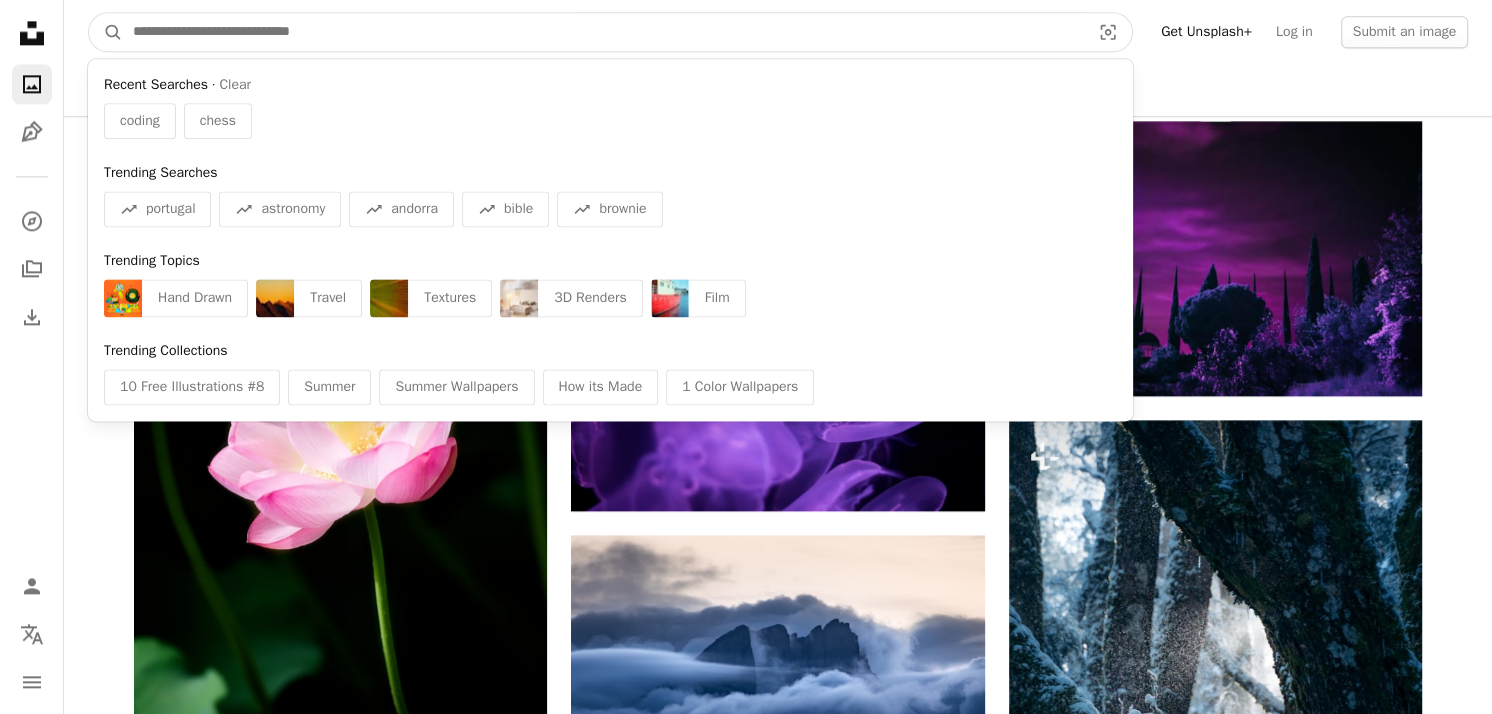 click at bounding box center [603, 32] 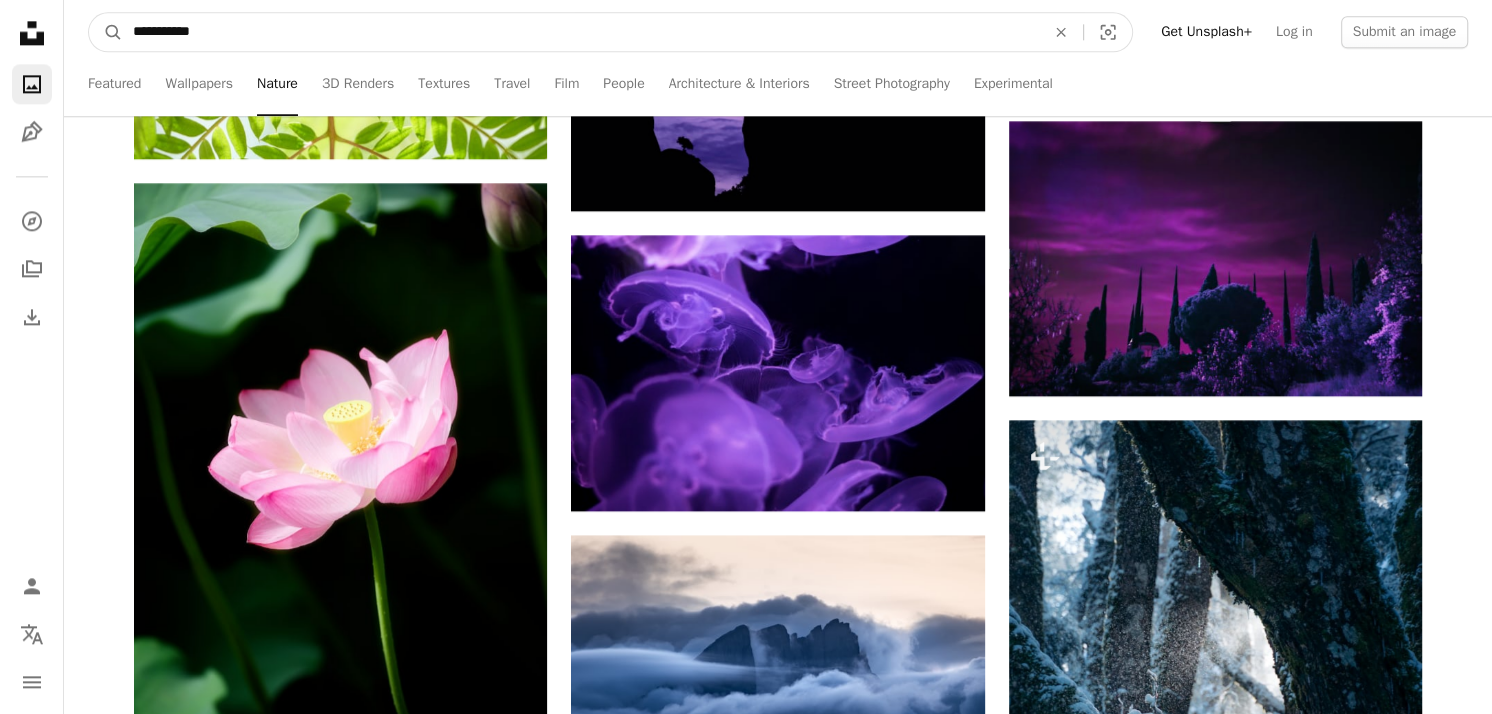 type on "**********" 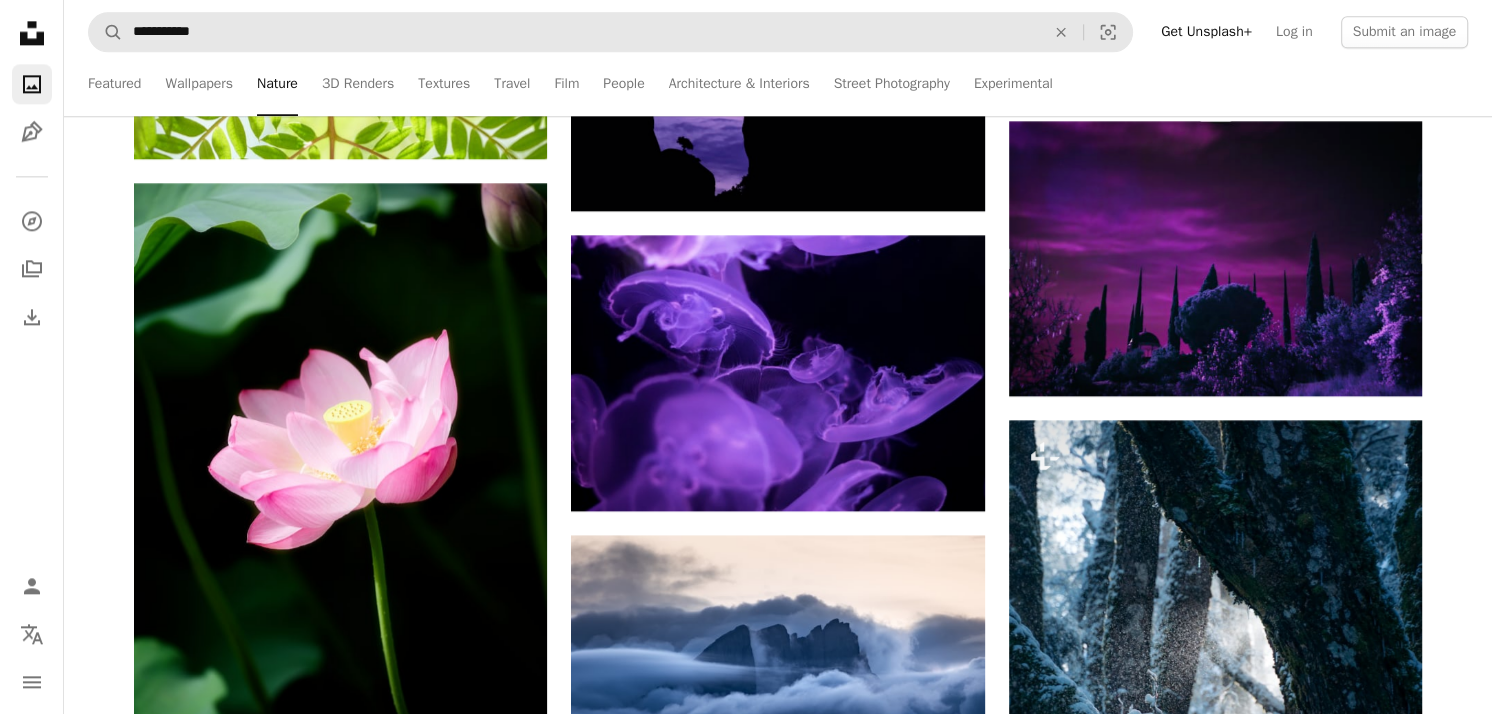 scroll, scrollTop: 0, scrollLeft: 0, axis: both 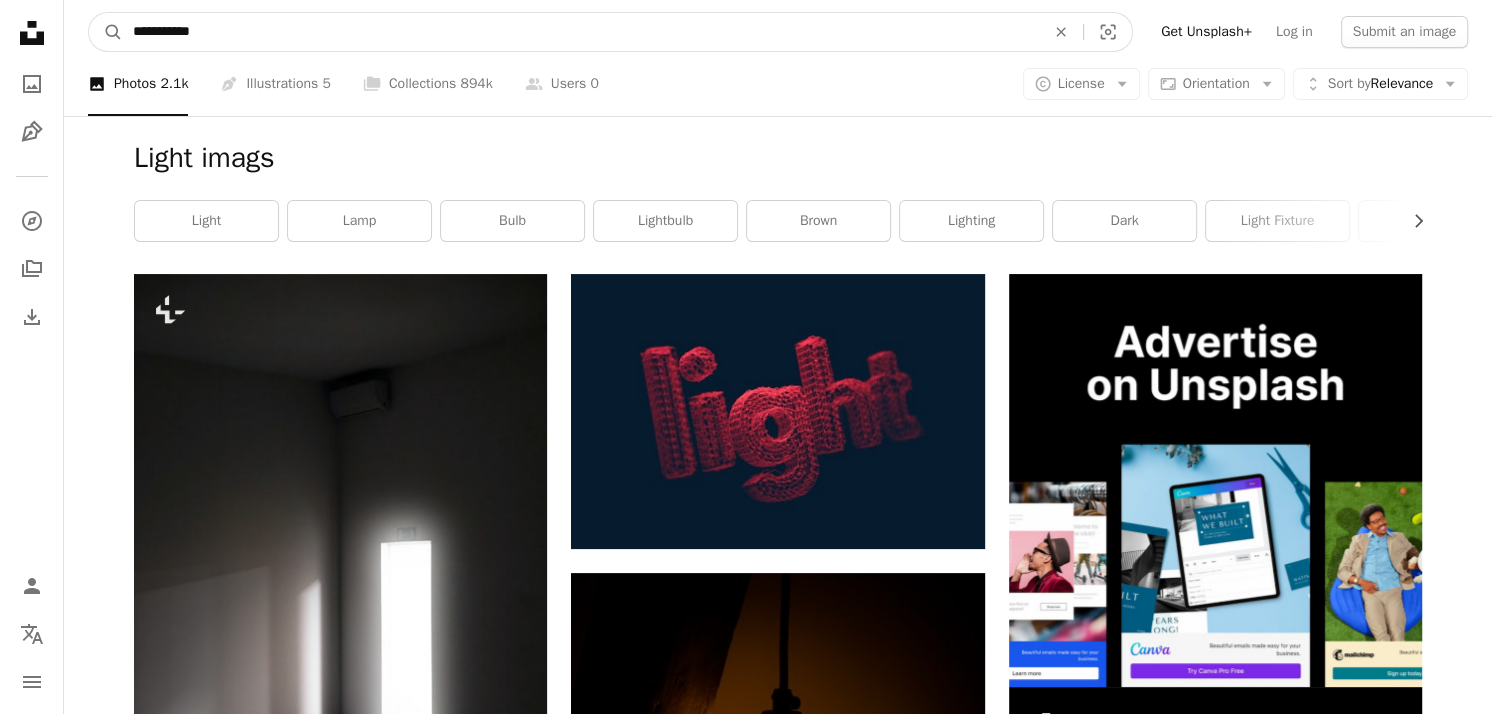 drag, startPoint x: 327, startPoint y: 62, endPoint x: 316, endPoint y: 29, distance: 34.785053 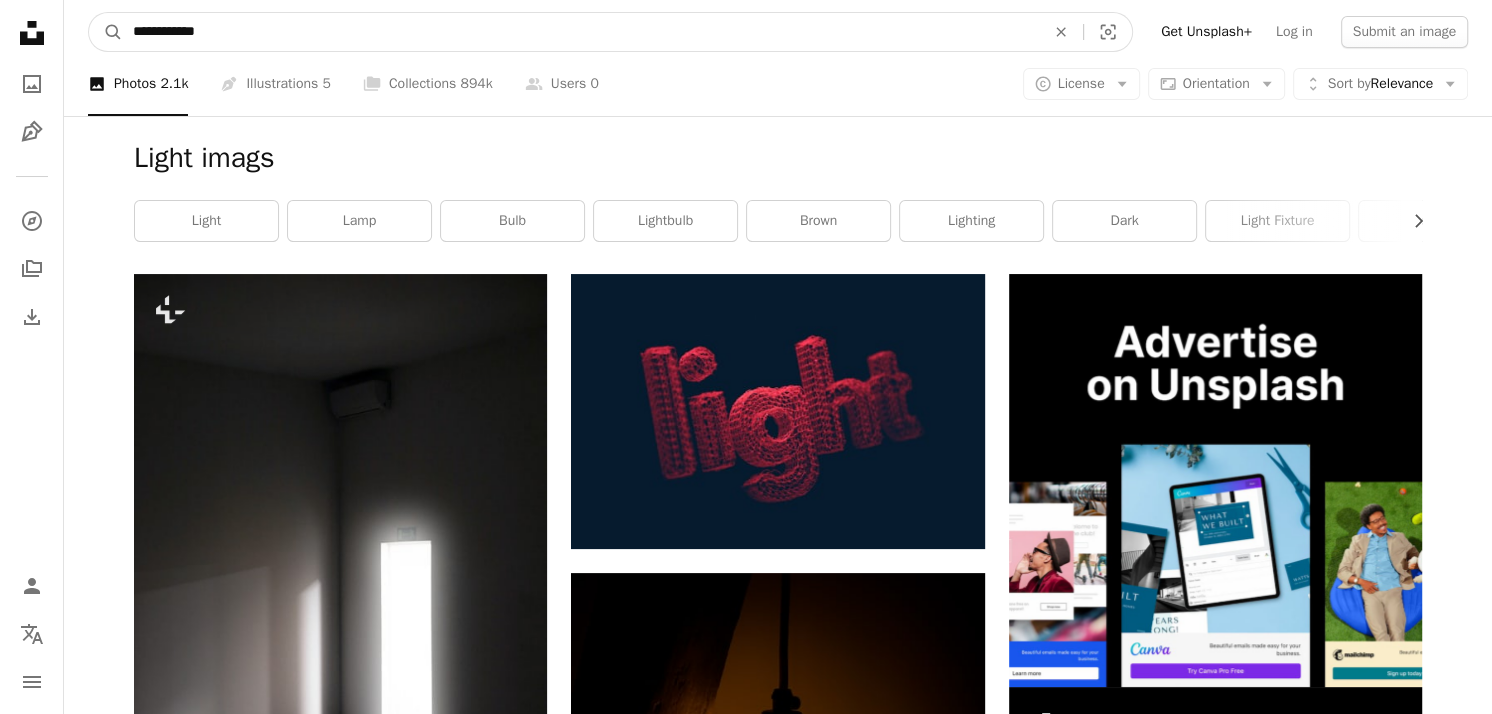 click on "A magnifying glass" at bounding box center [106, 32] 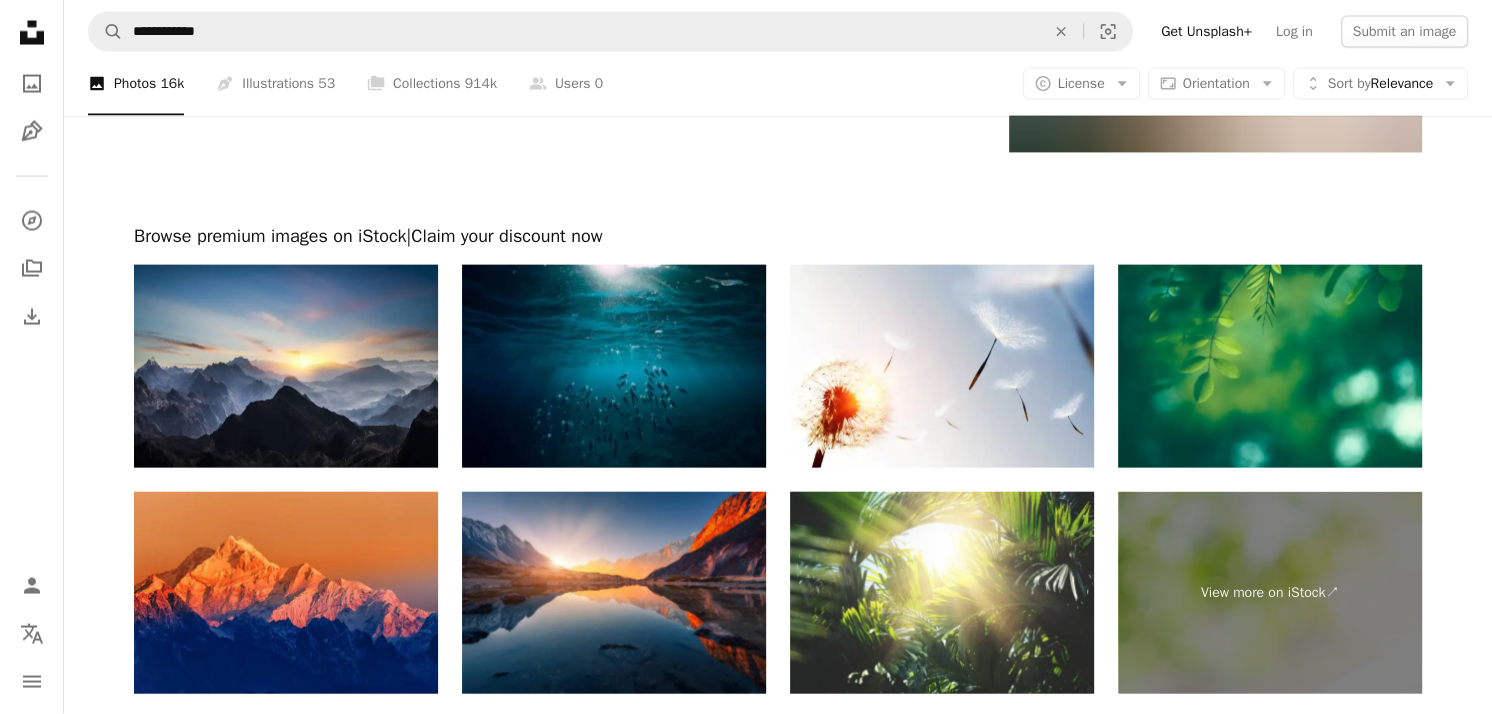 scroll, scrollTop: 3459, scrollLeft: 0, axis: vertical 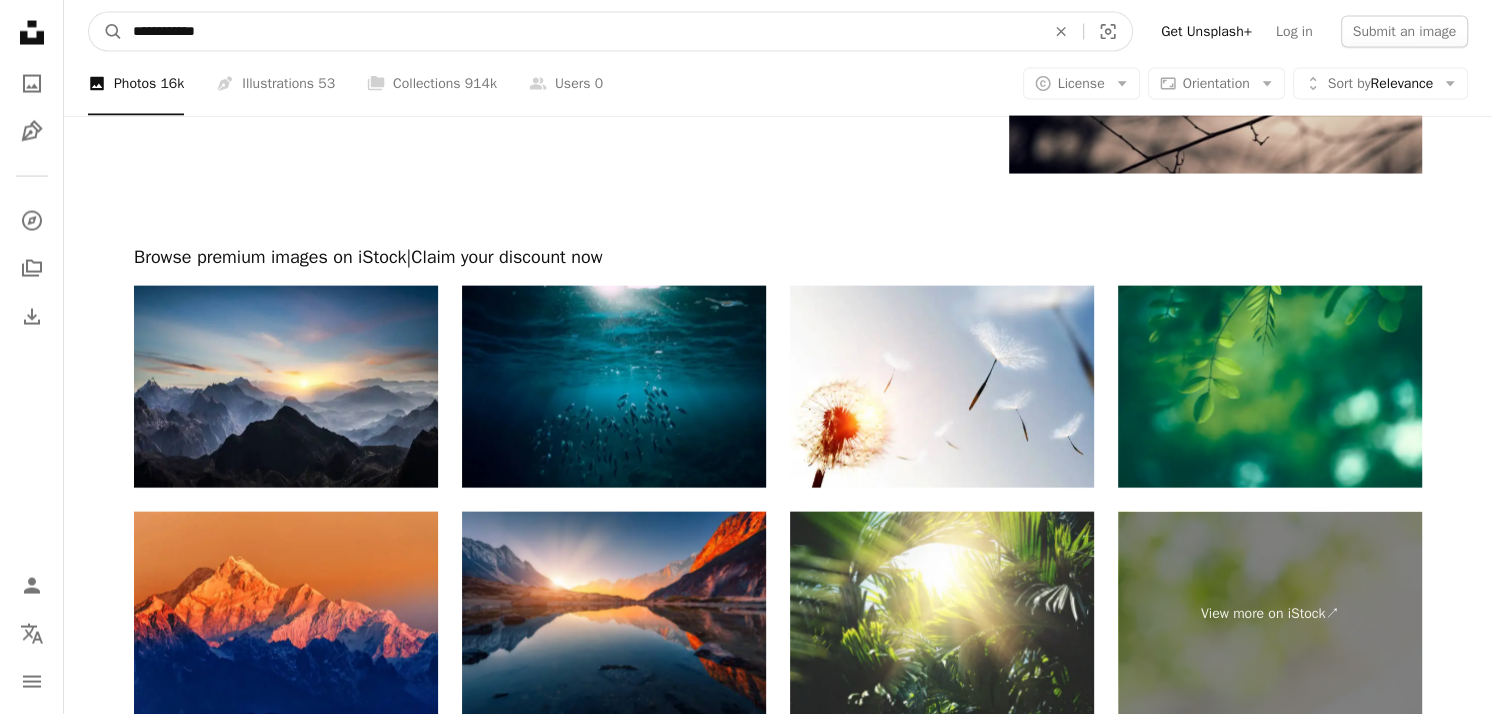 drag, startPoint x: 410, startPoint y: 20, endPoint x: 27, endPoint y: 44, distance: 383.75122 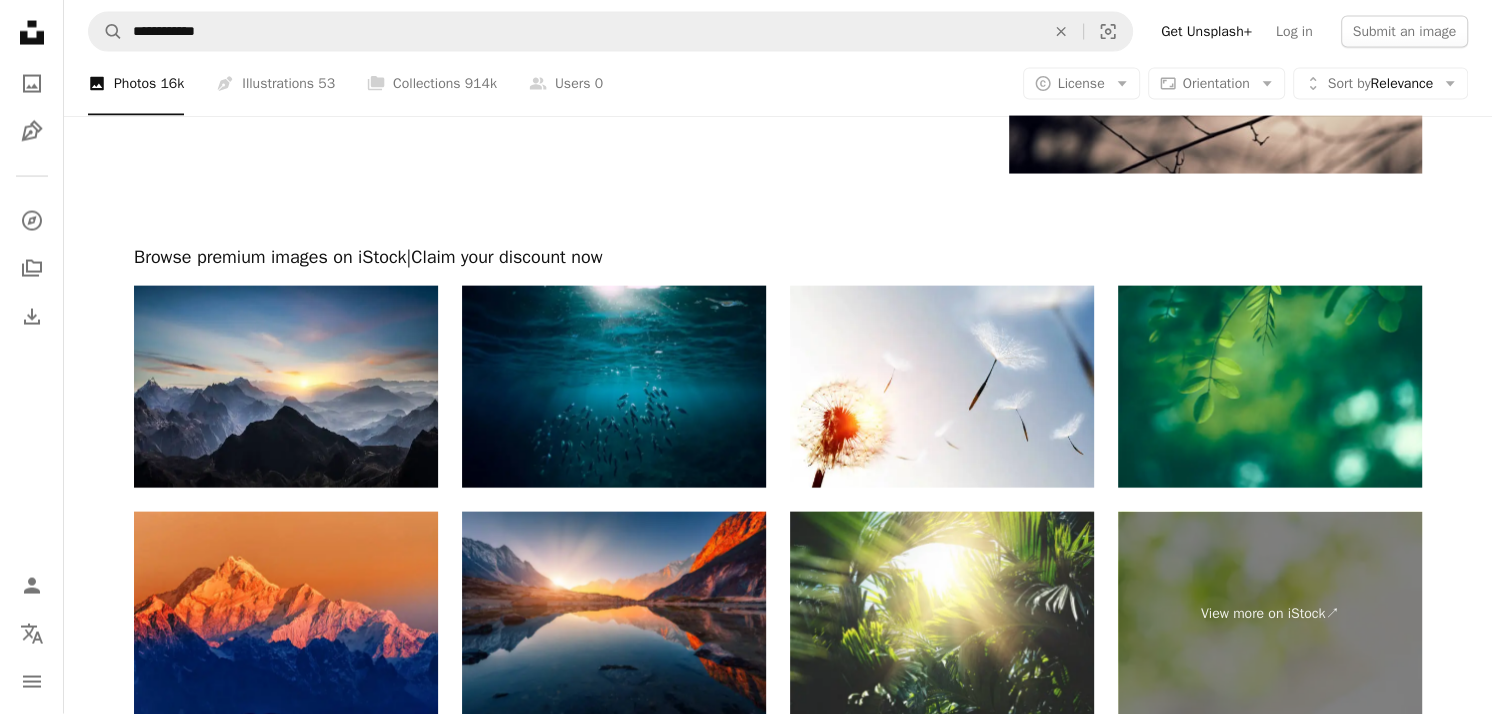 click 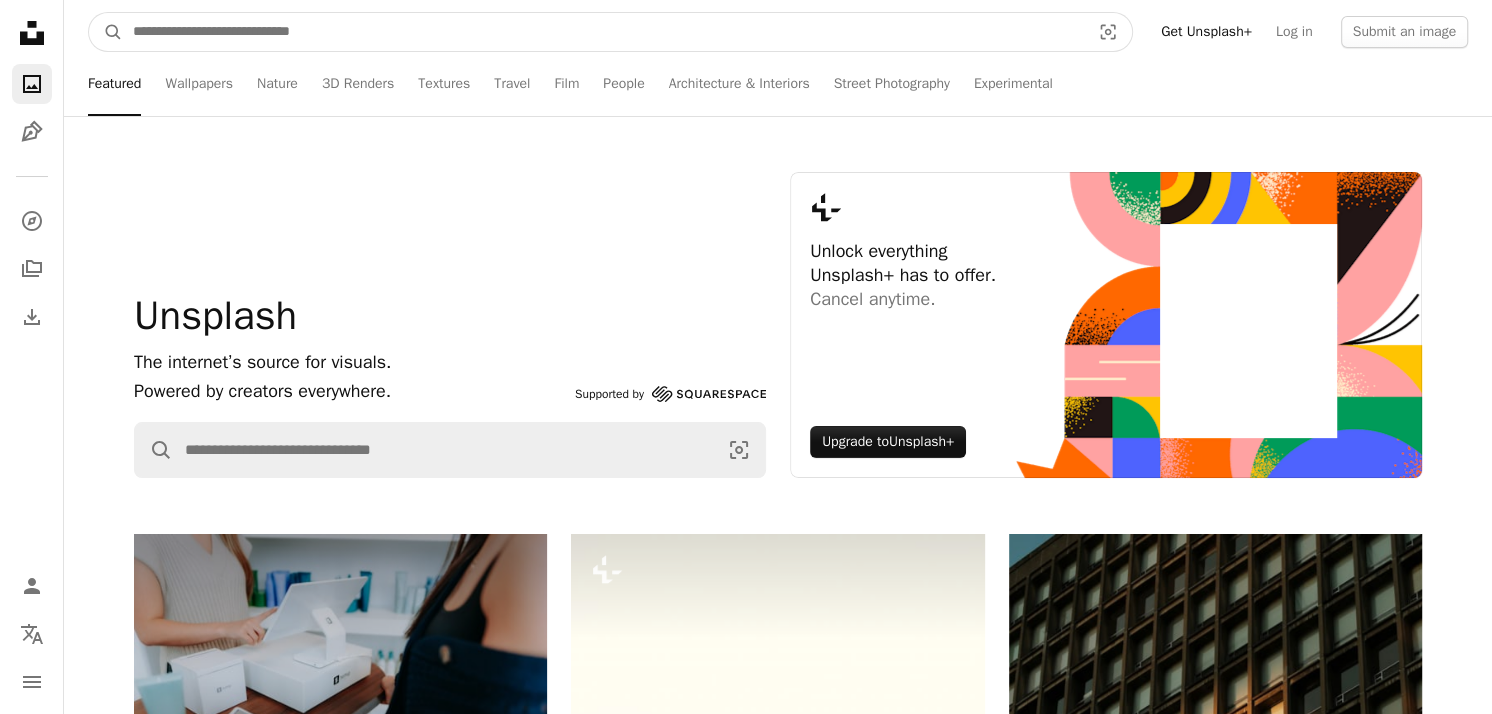 click at bounding box center (603, 32) 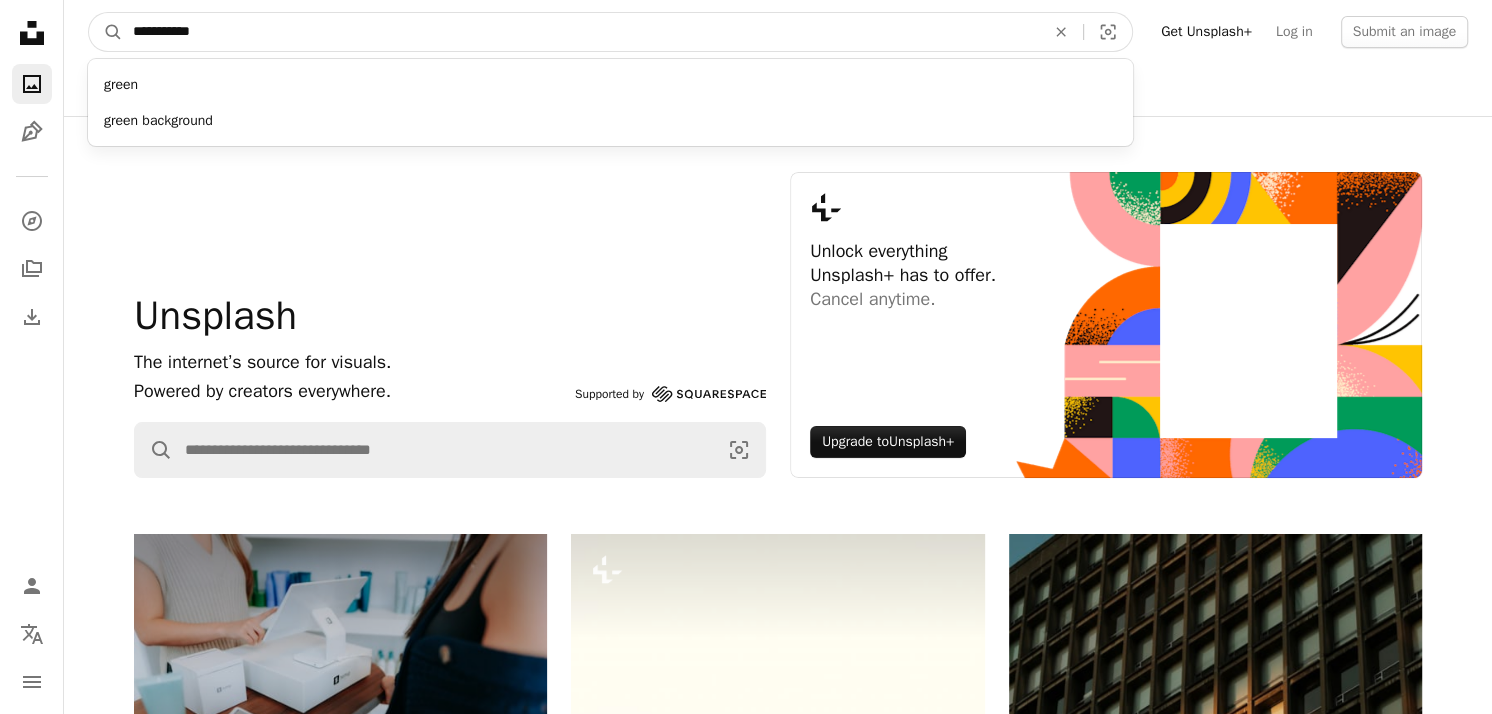 type on "**********" 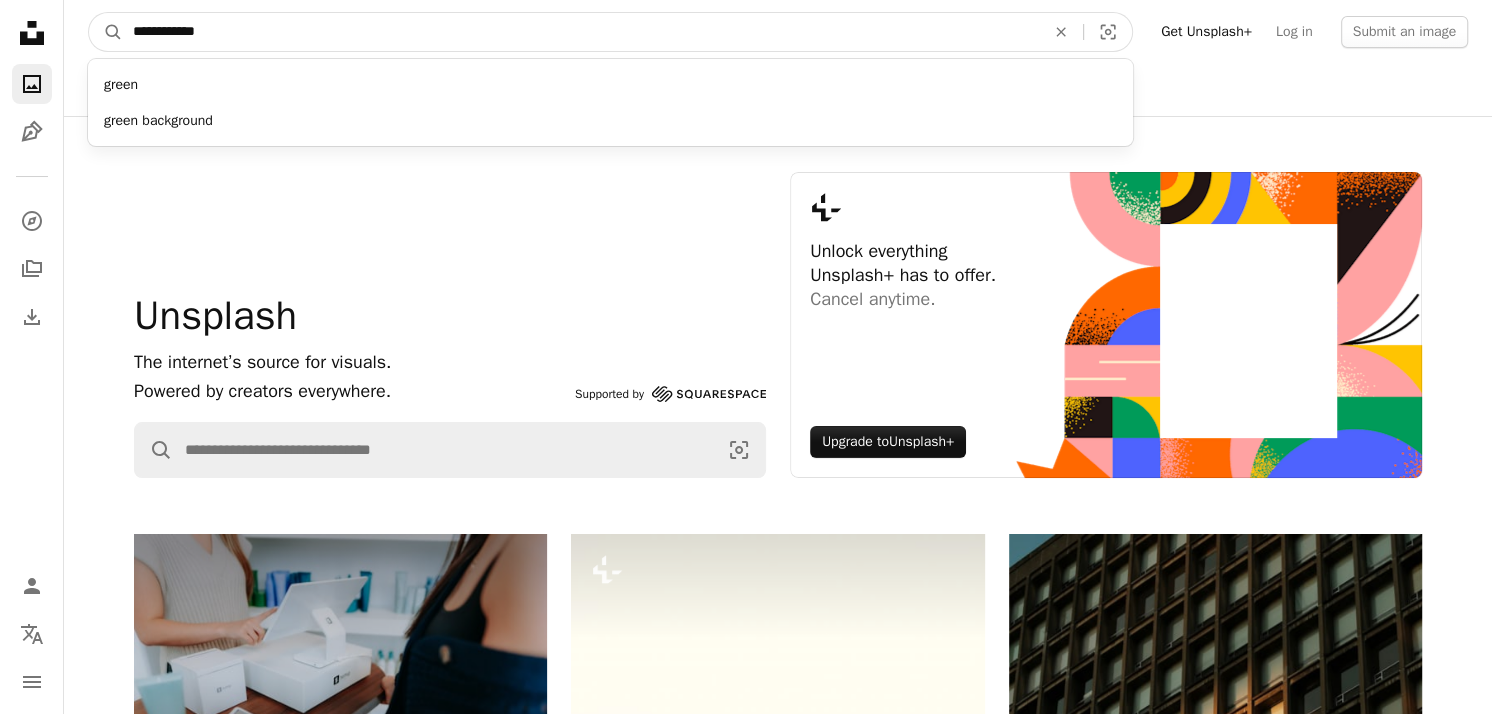 click on "A magnifying glass" at bounding box center (106, 32) 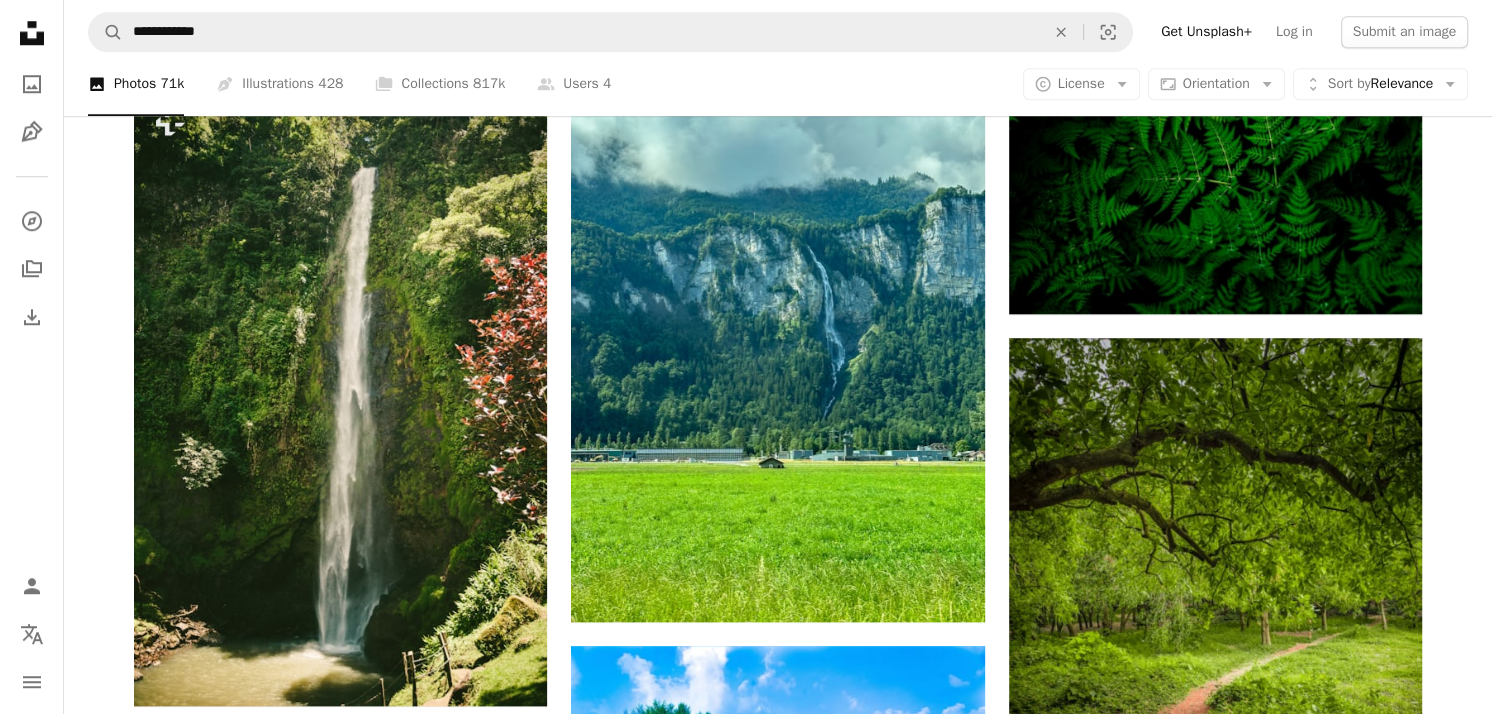 scroll, scrollTop: 1473, scrollLeft: 0, axis: vertical 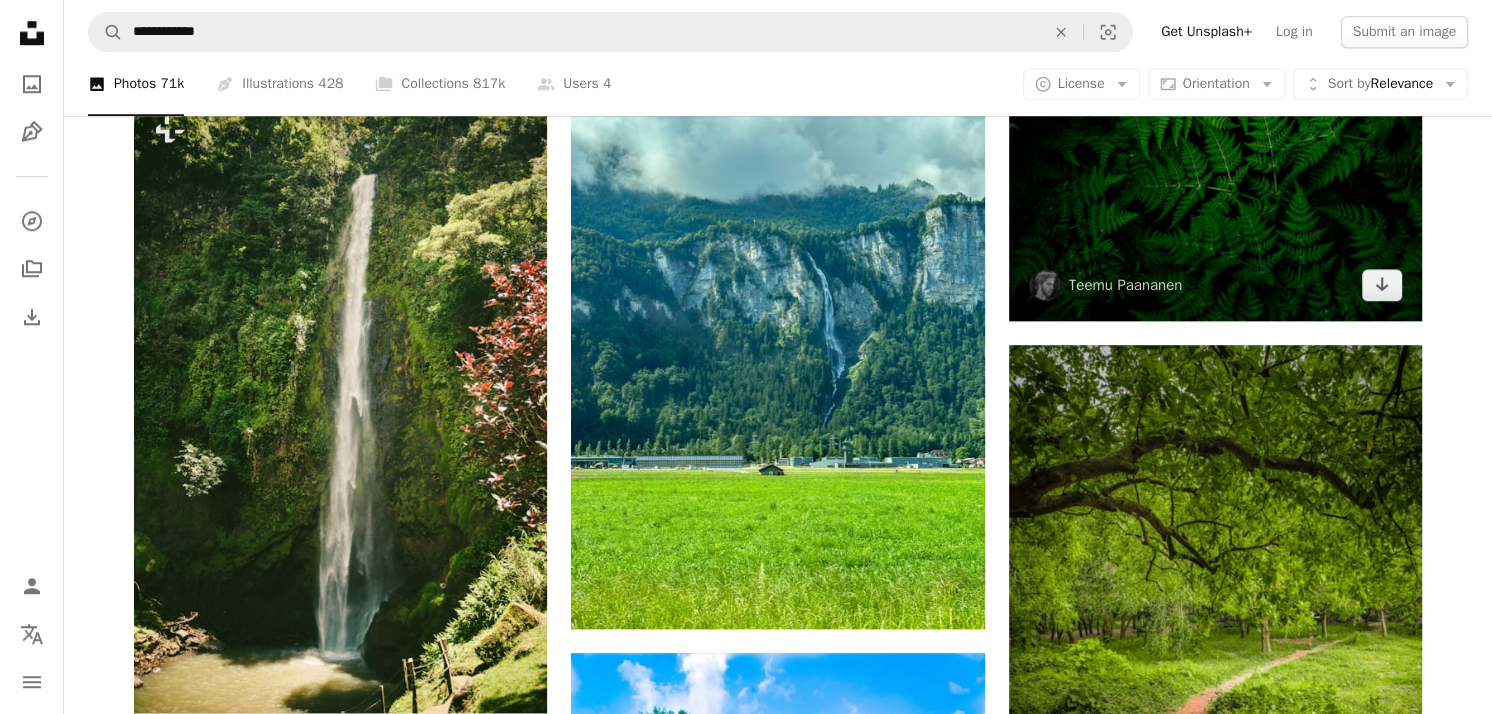 click at bounding box center (1215, 11) 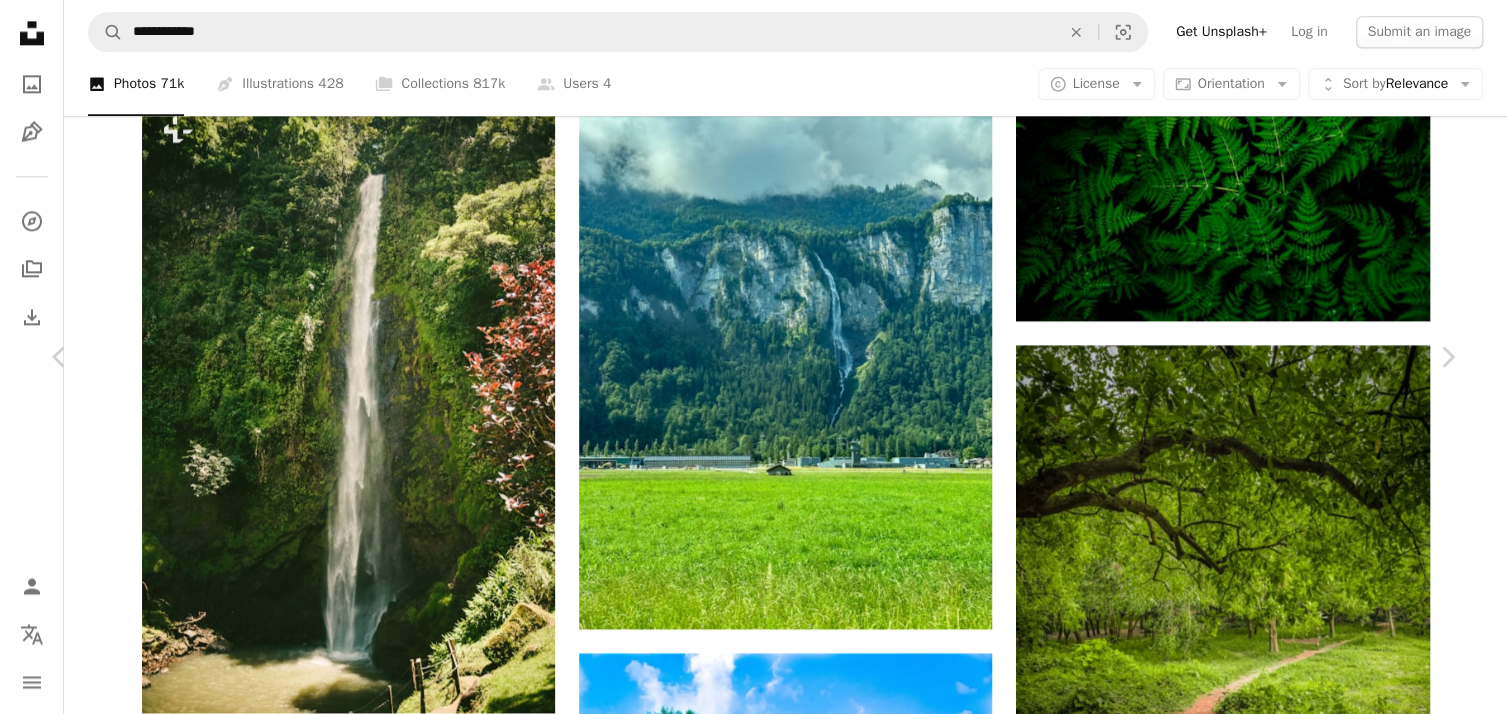 click on "An X shape" at bounding box center [20, 20] 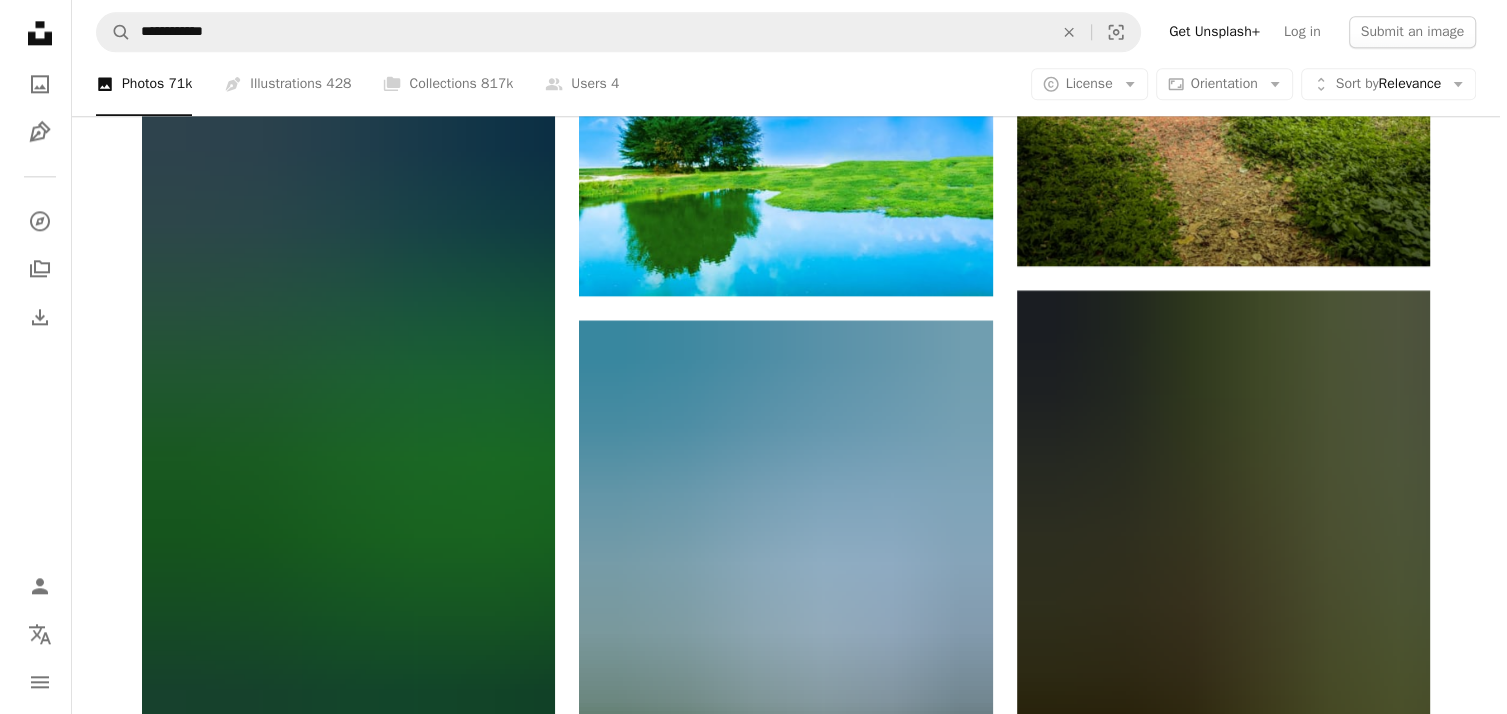 scroll, scrollTop: 2069, scrollLeft: 0, axis: vertical 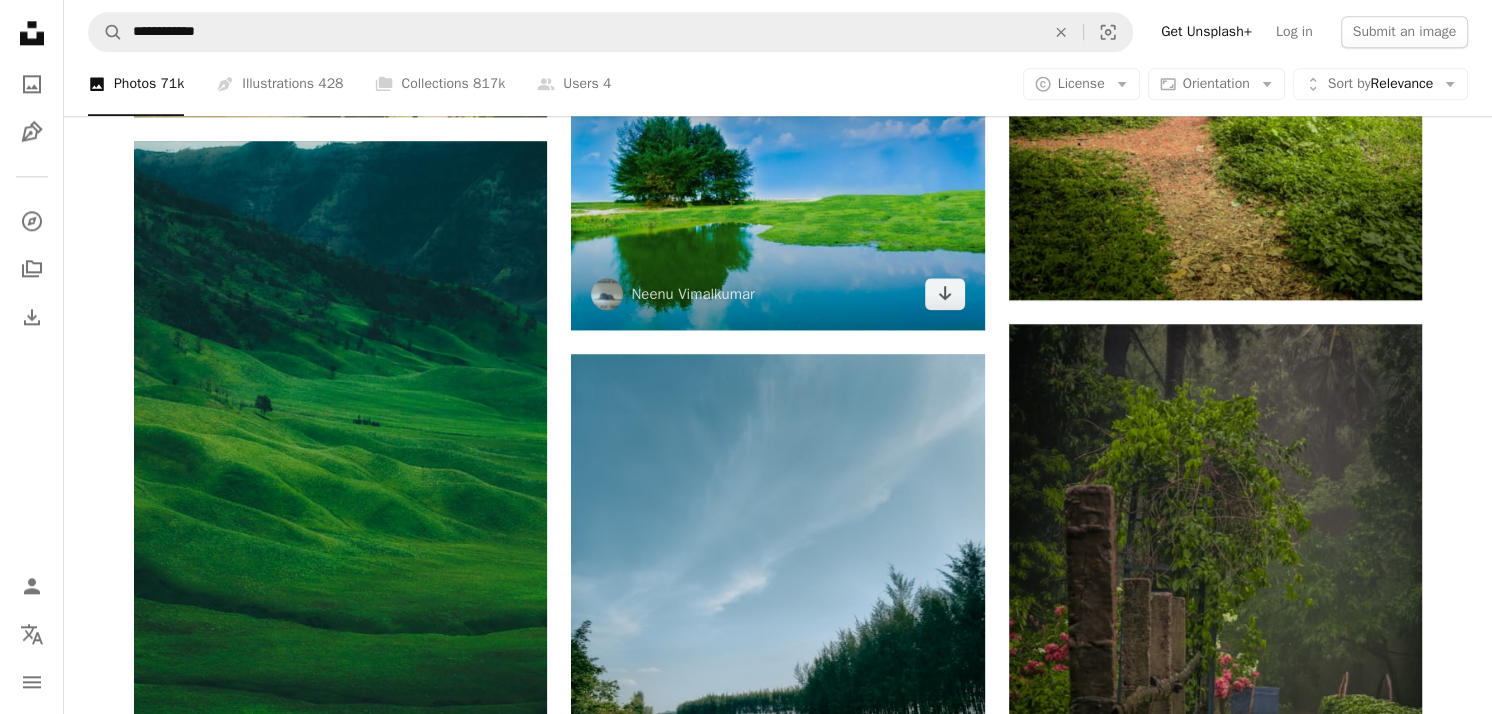 click at bounding box center (777, 194) 